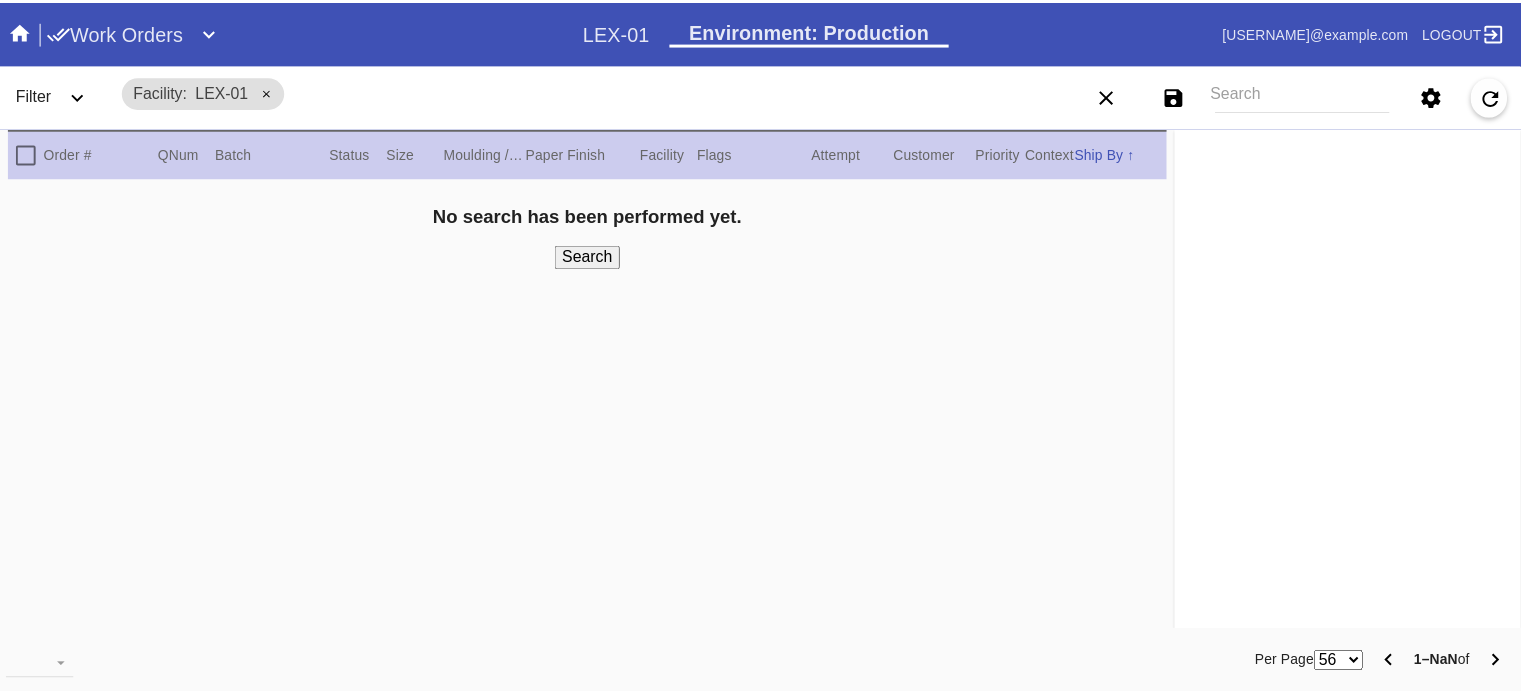scroll, scrollTop: 0, scrollLeft: 0, axis: both 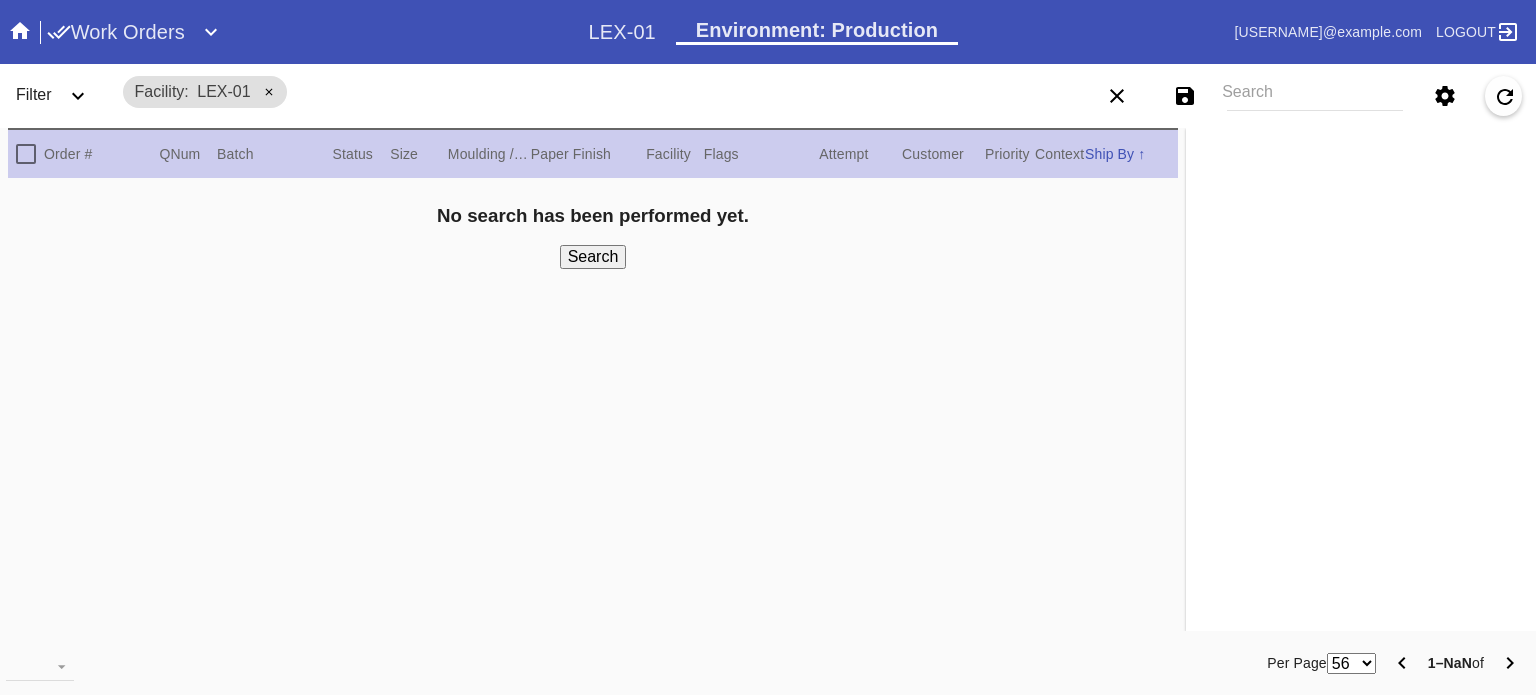 click on "Work Orders" at bounding box center (116, 32) 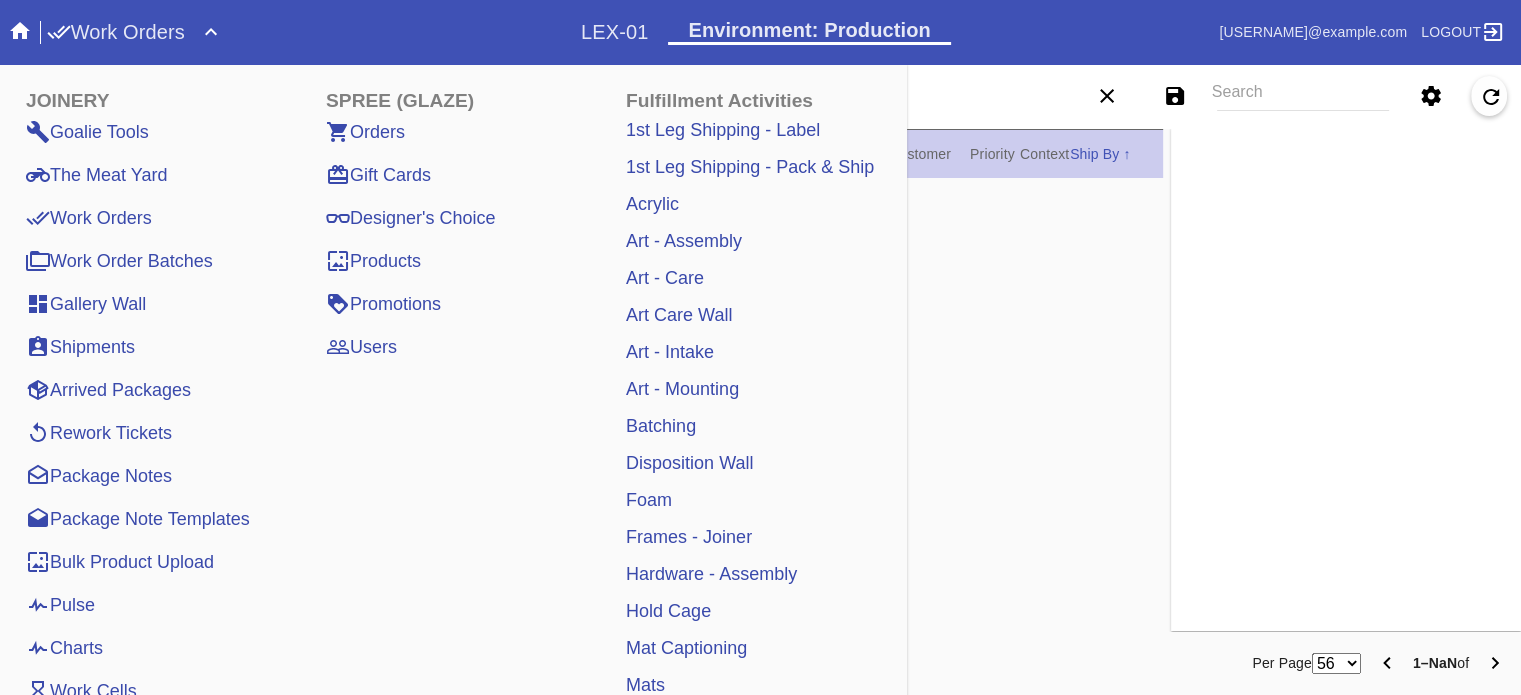 click on "Pulse" at bounding box center (60, 605) 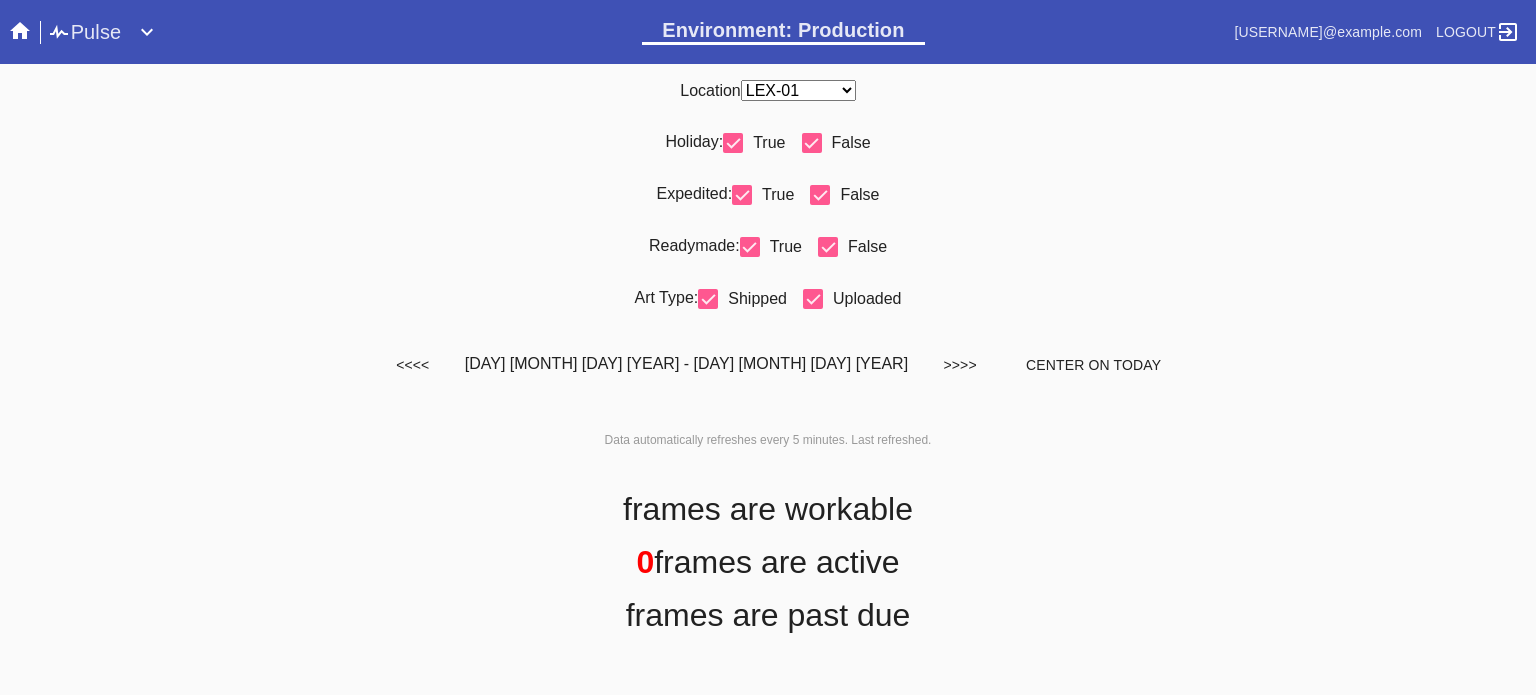 scroll, scrollTop: 0, scrollLeft: 0, axis: both 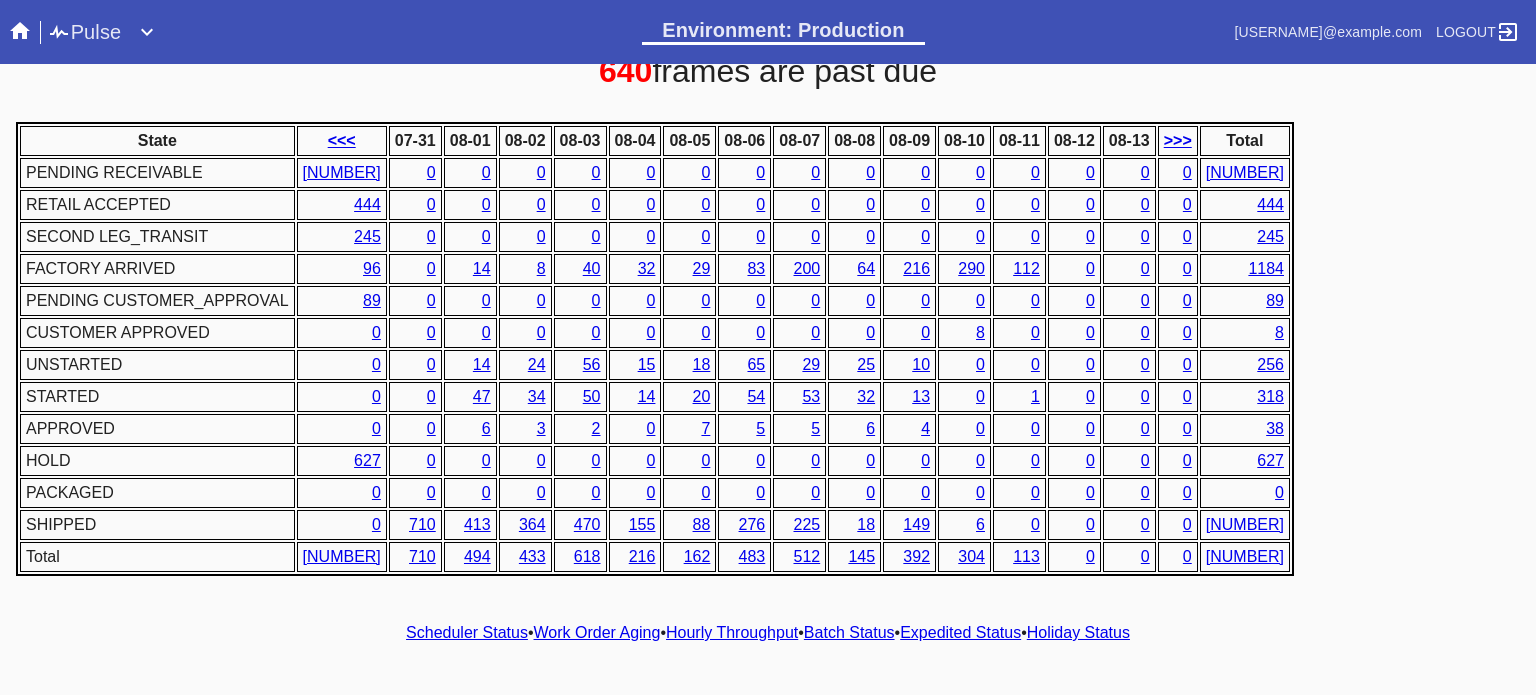 click on "Hourly Throughput" at bounding box center (732, 632) 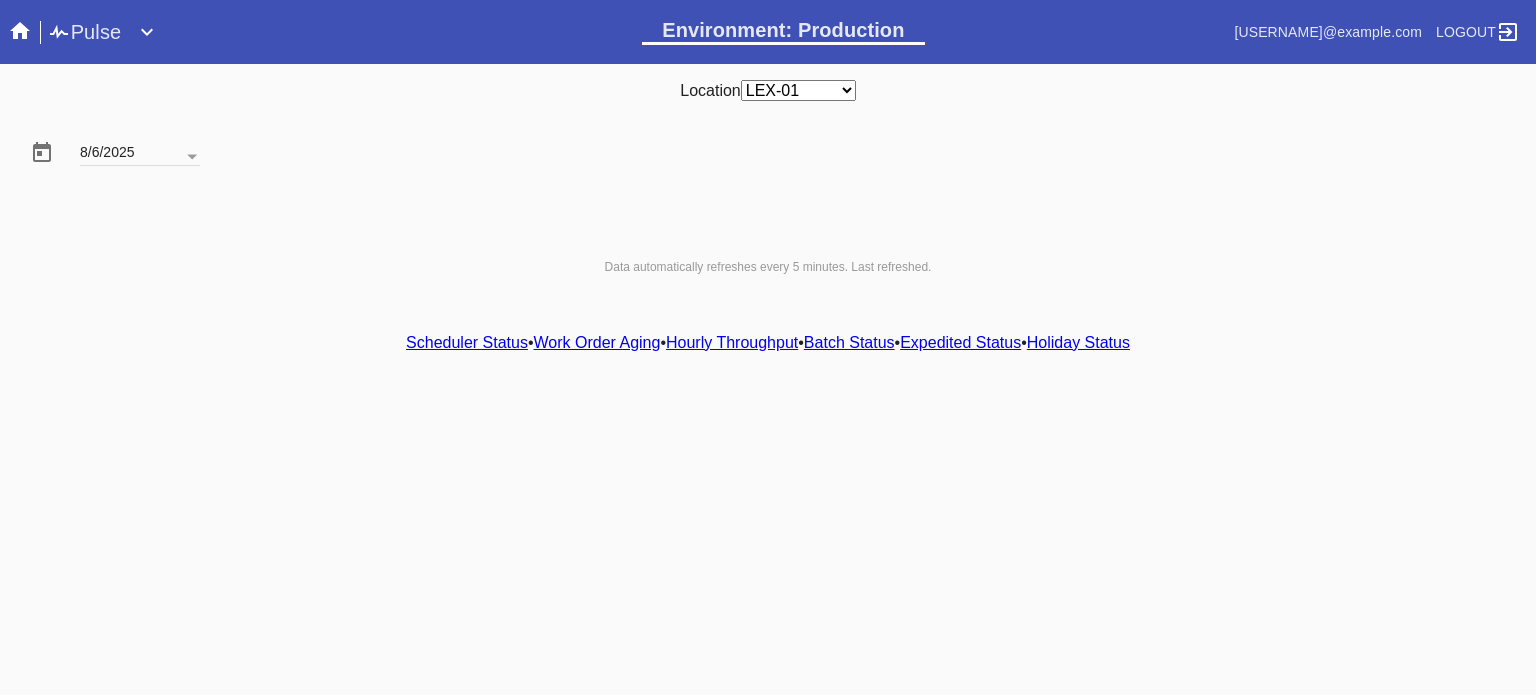 scroll, scrollTop: 0, scrollLeft: 0, axis: both 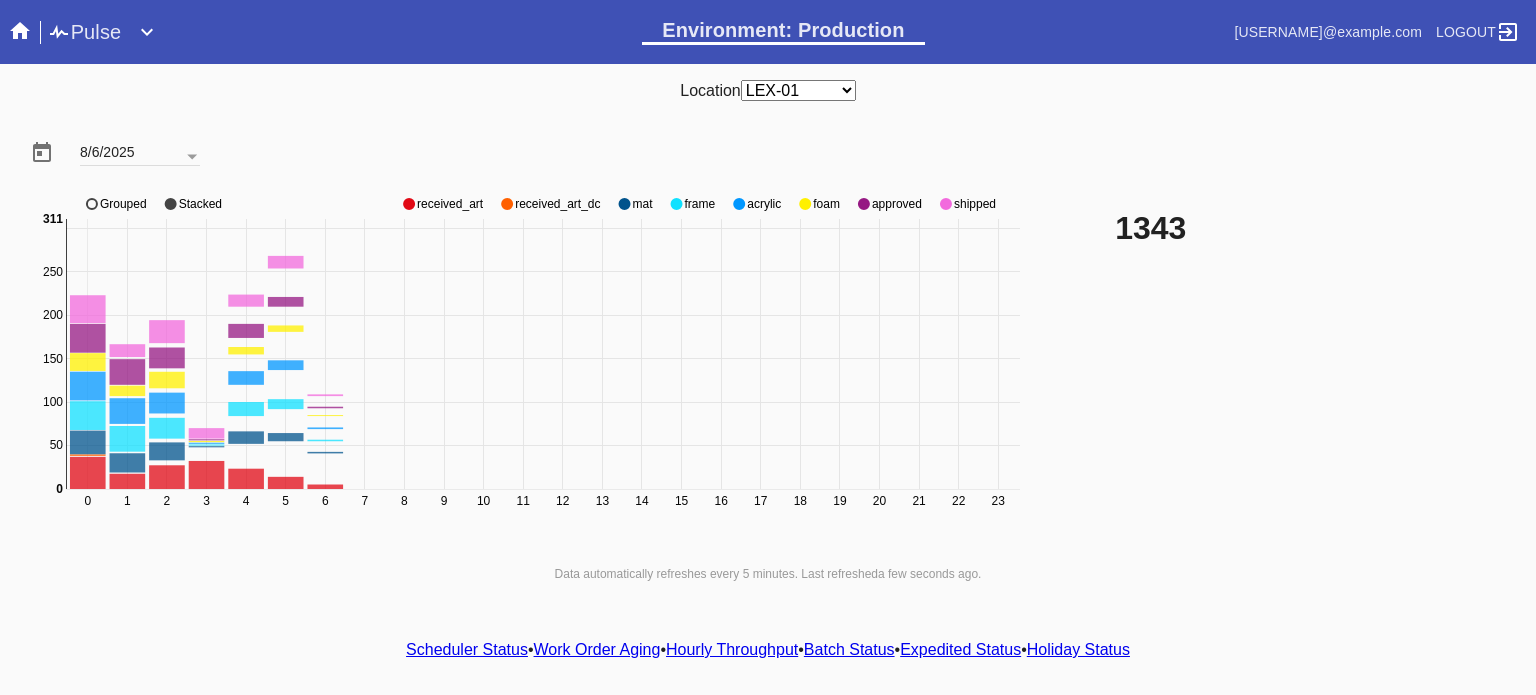 select on "number:50" 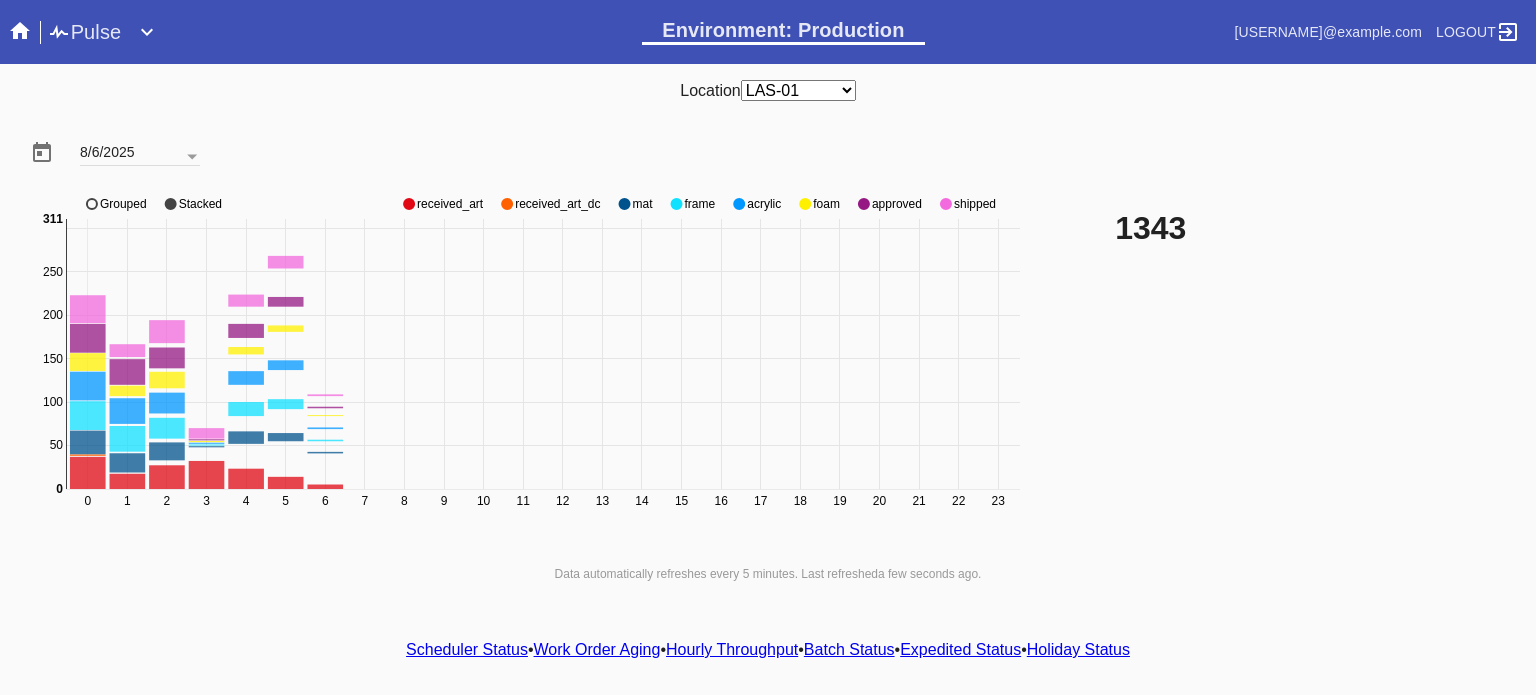 click on "Any Location DCA-05 ELP-01 LAS-01 LEX-01 LEX-03" at bounding box center (798, 90) 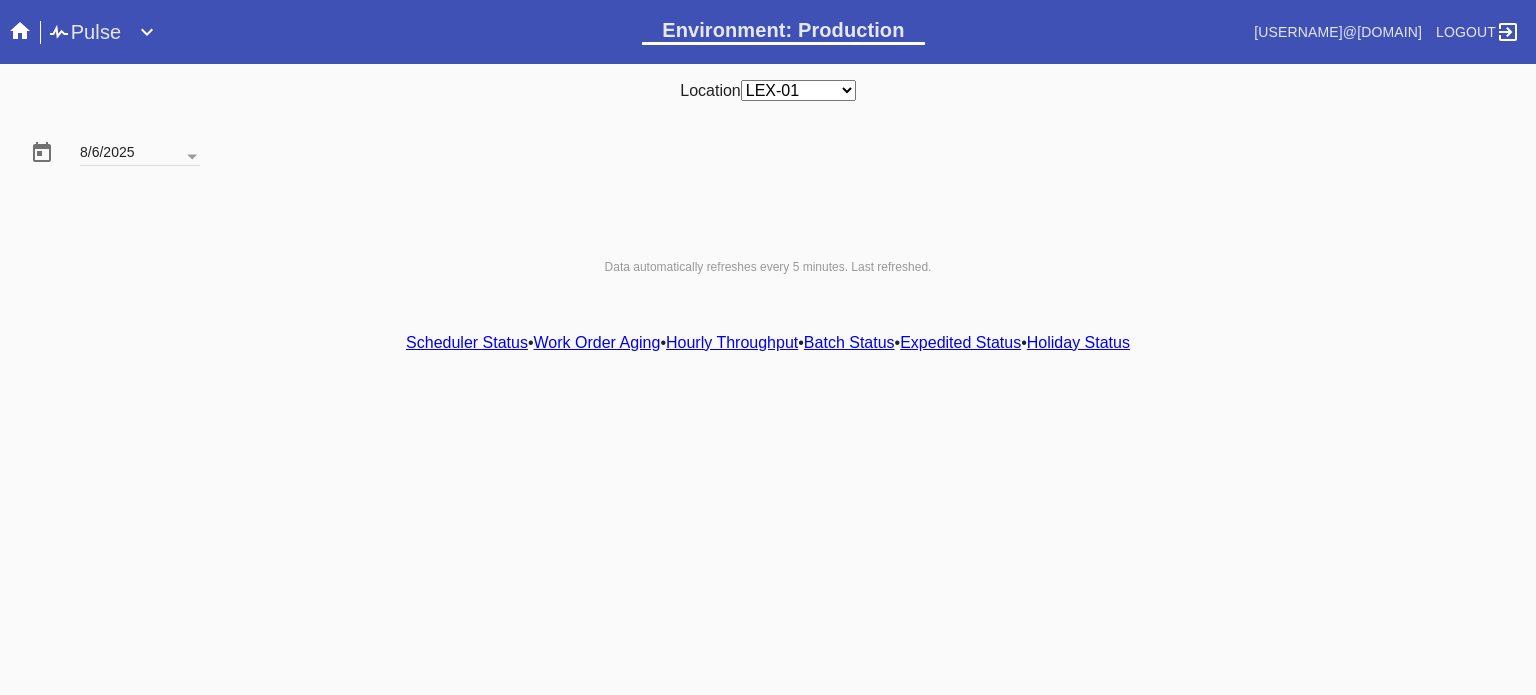 scroll, scrollTop: 0, scrollLeft: 0, axis: both 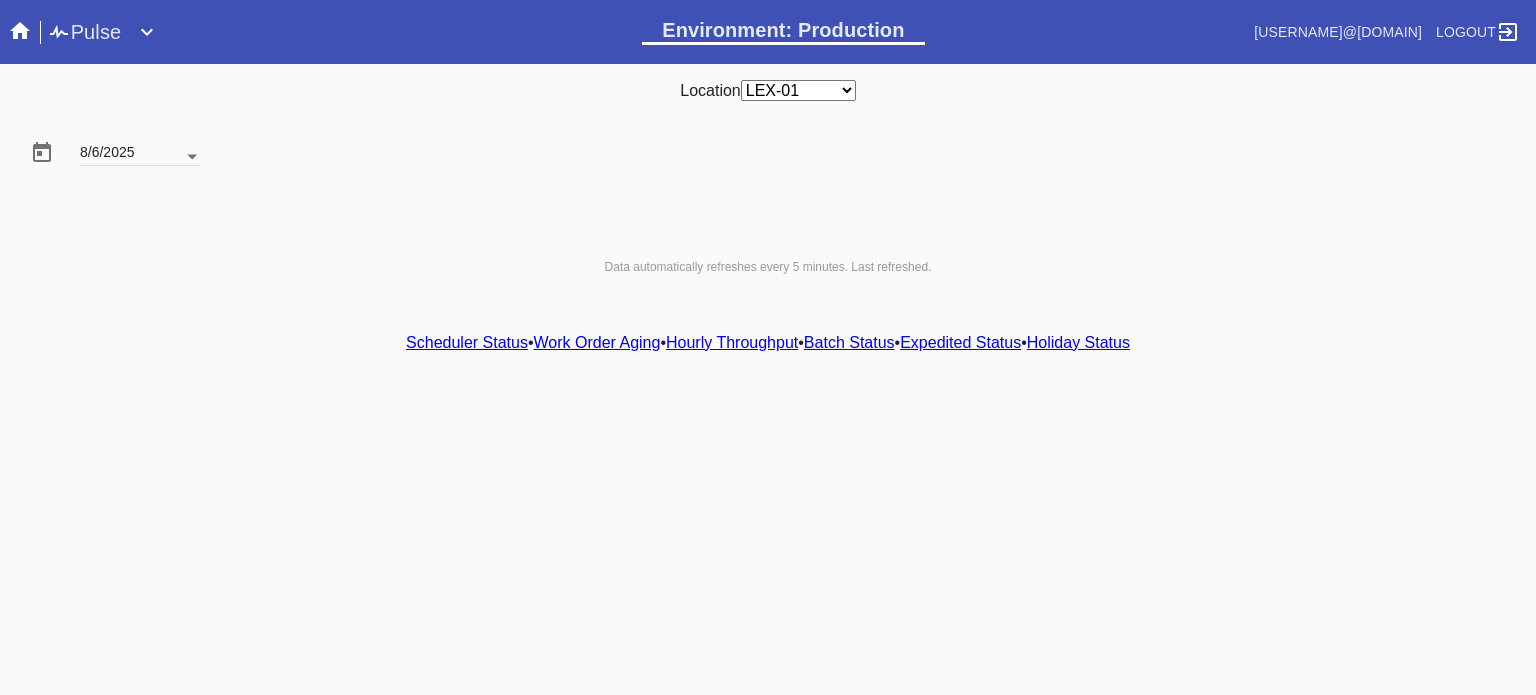click at bounding box center (192, 157) 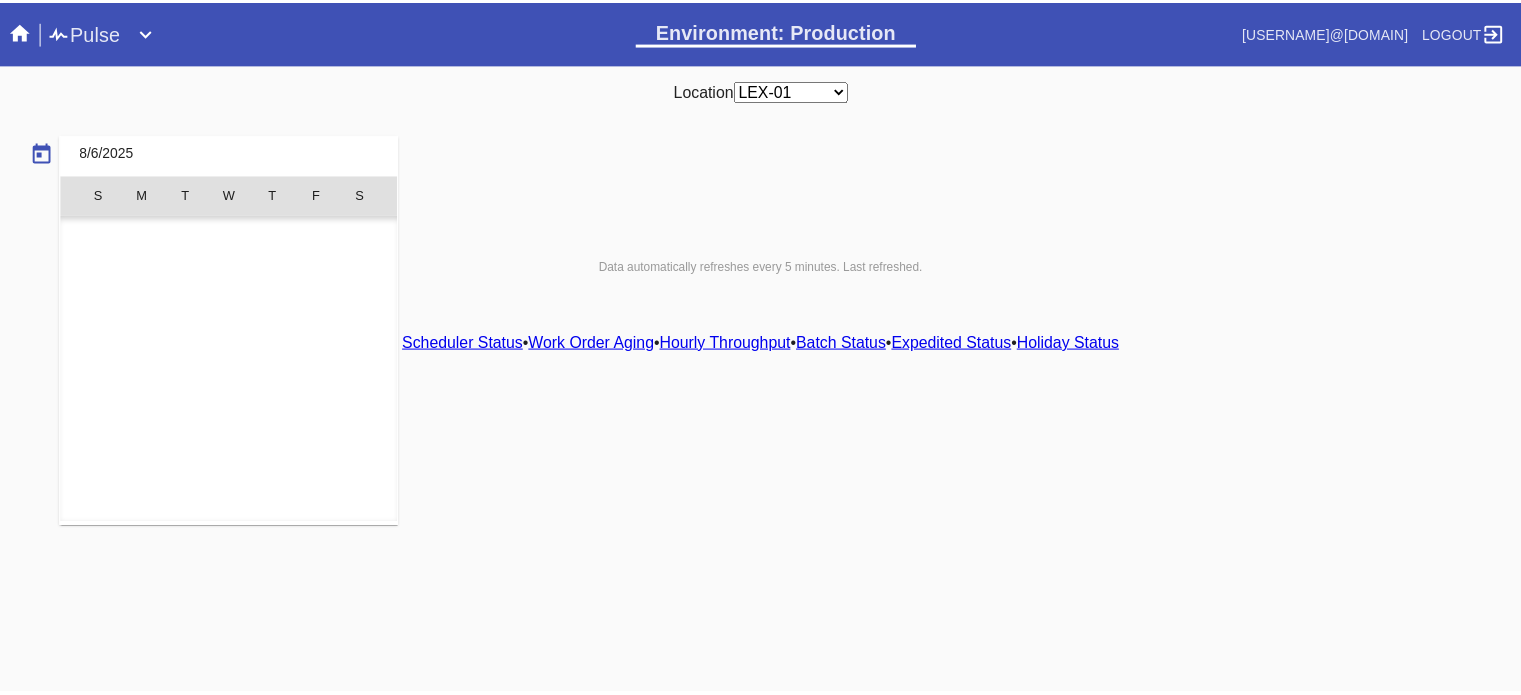 scroll, scrollTop: 462955, scrollLeft: 0, axis: vertical 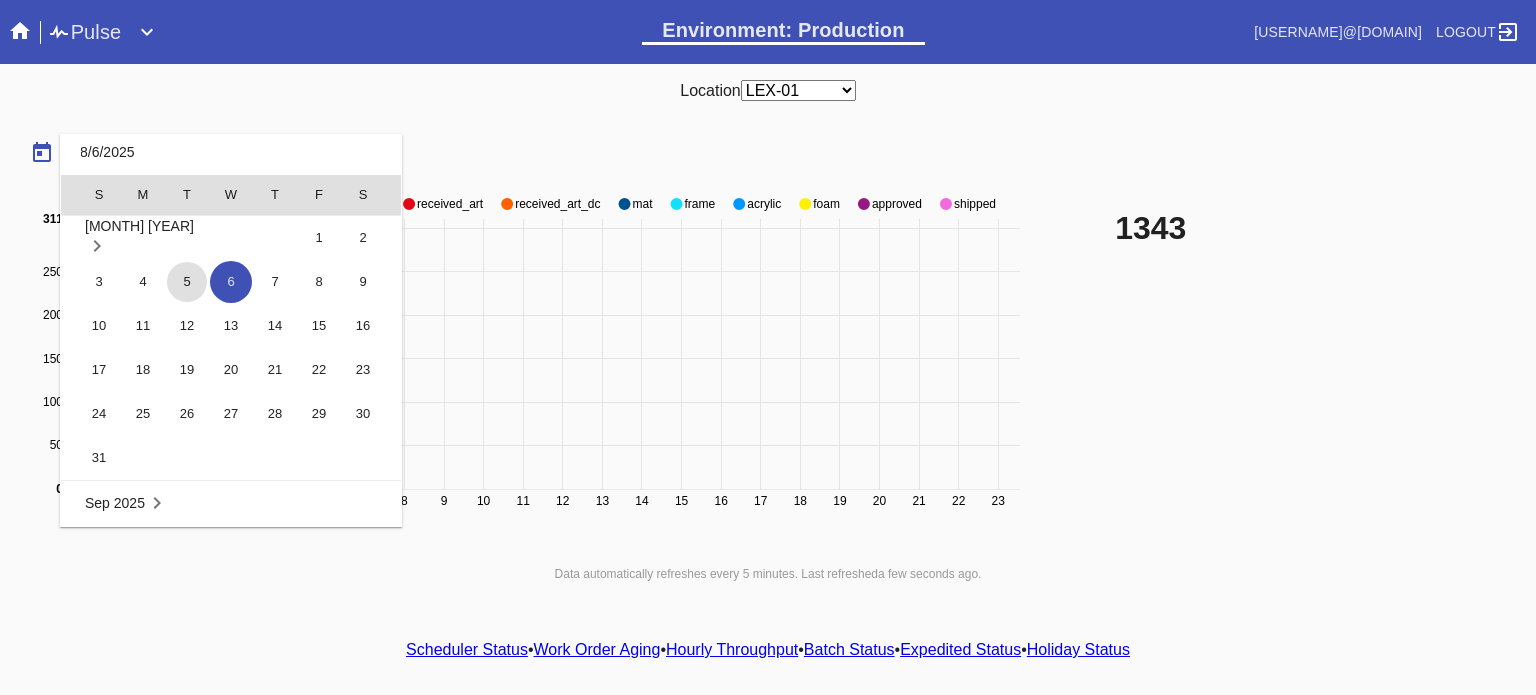 click on "5" at bounding box center (187, 282) 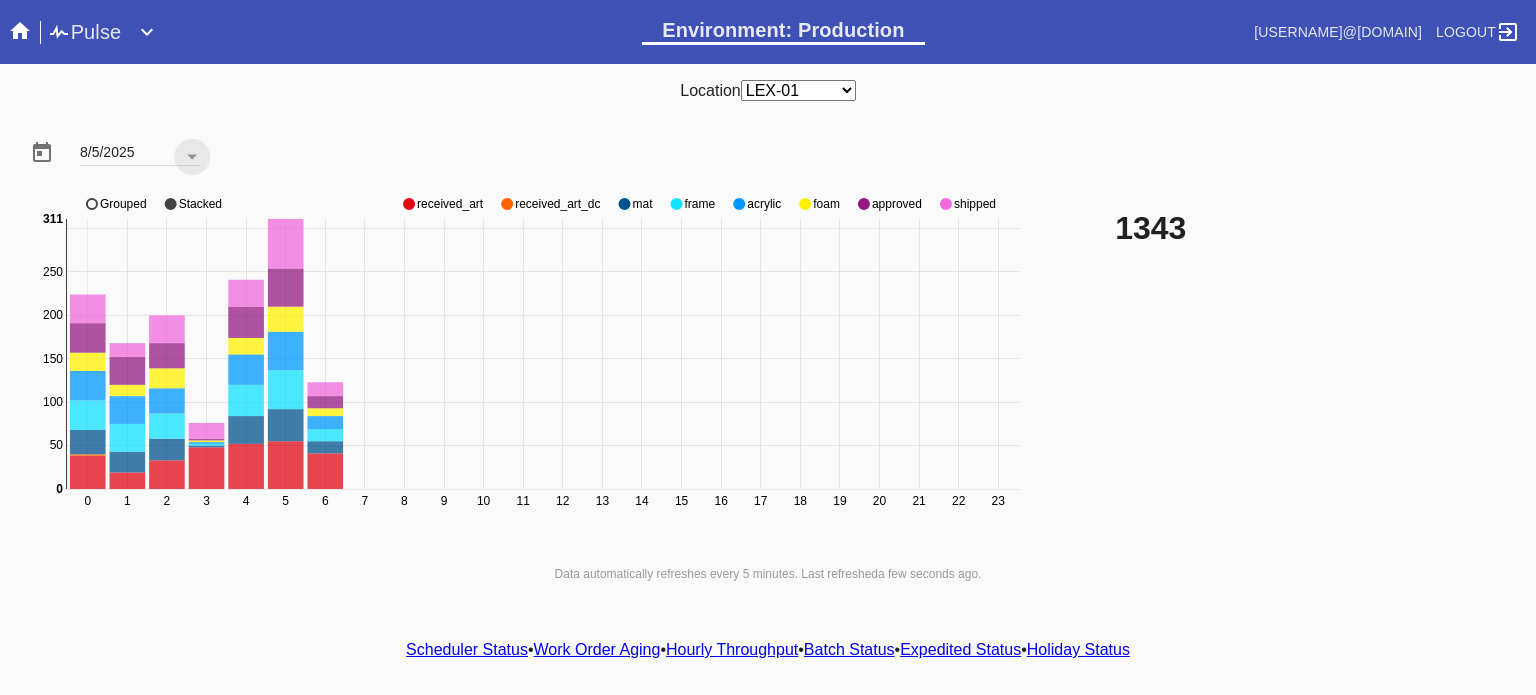 click on "Any Location DCA-05 ELP-01 LAS-01 LEX-01 LEX-03" at bounding box center (798, 90) 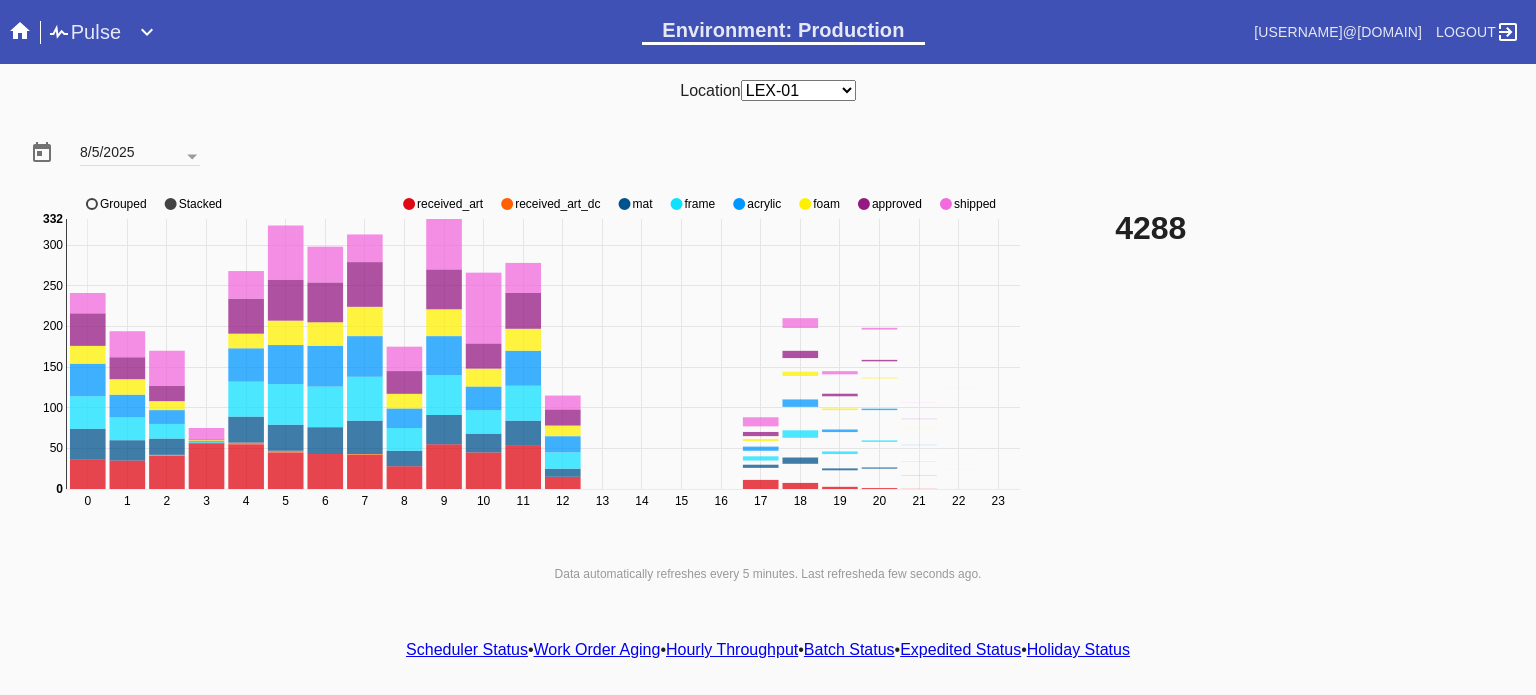 select on "number:50" 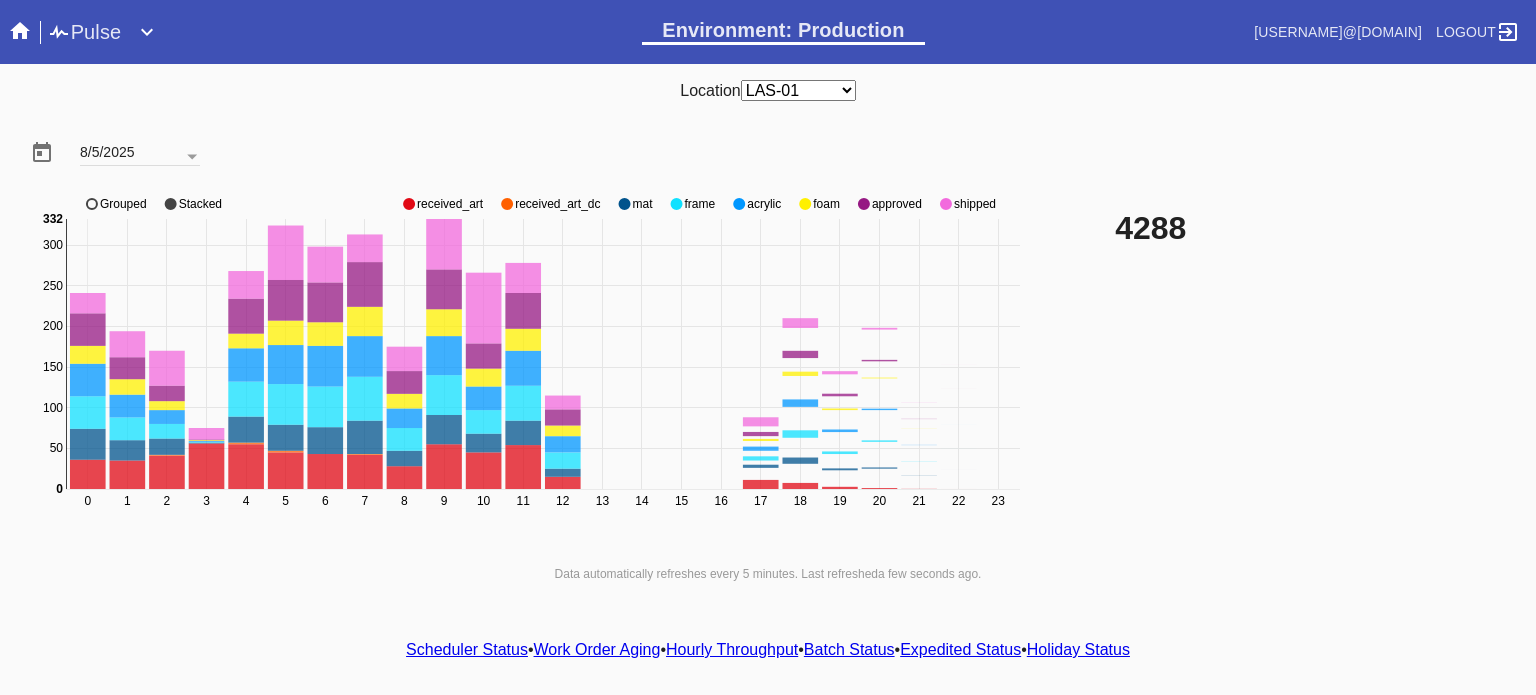 click on "Any Location DCA-05 ELP-01 LAS-01 LEX-01 LEX-03" at bounding box center (798, 90) 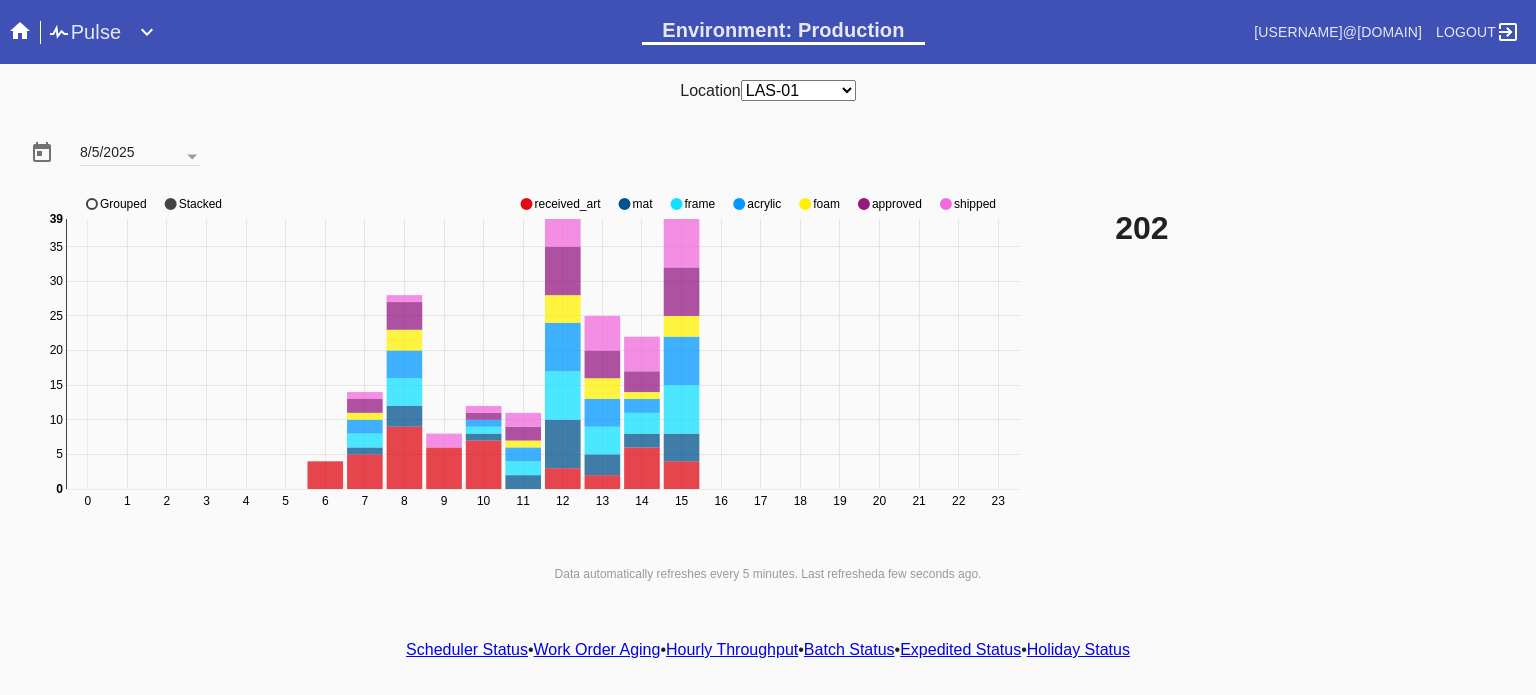 click on "shipped" 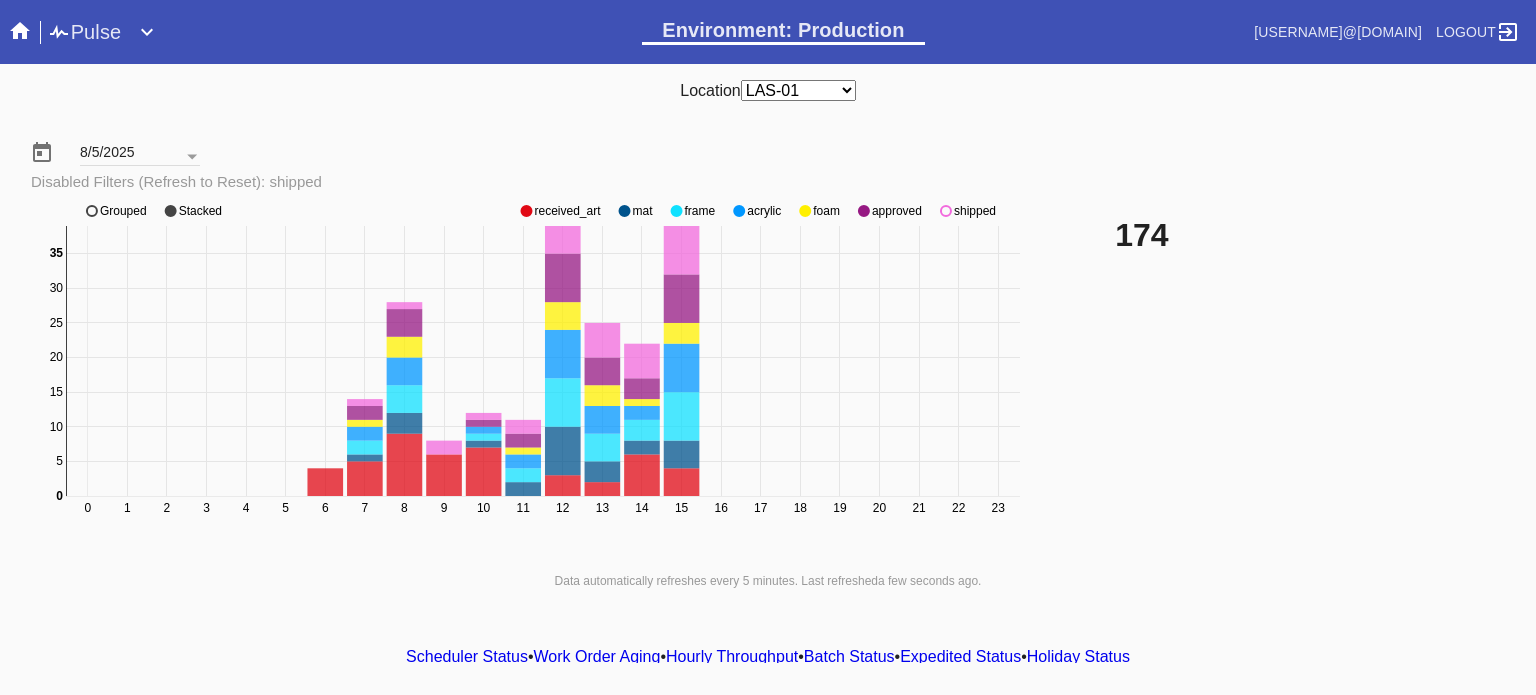click on "0 1 2 3 4 5 6 7 8 9 10 11 12 13 14 15 16 17 18 19 20 21 22 23 0 5 10 15 20 25 30 35 0 35 received_art mat frame acrylic foam approved shipped Grouped Stacked" 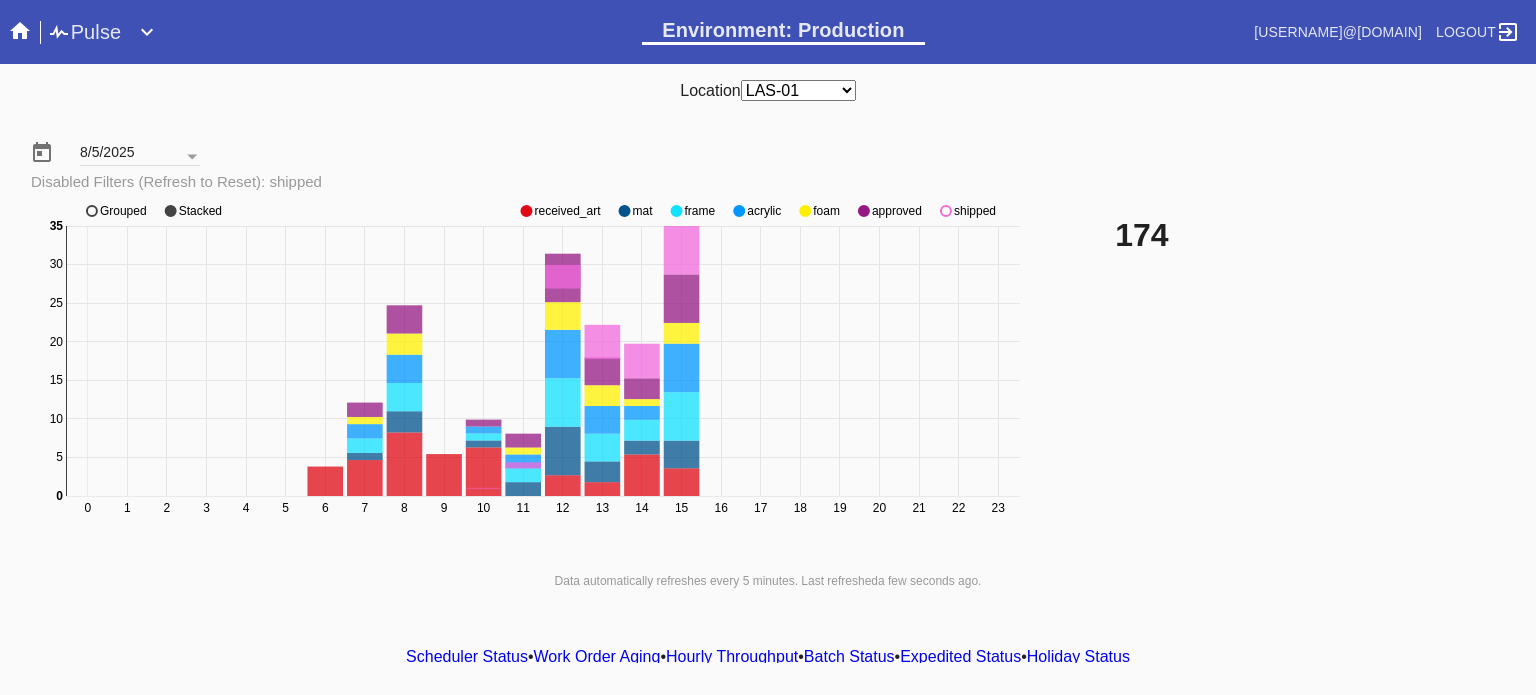 click on "0 1 2 3 4 5 6 7 8 9 10 11 12 13 14 15 16 17 18 19 20 21 22 23 0 5 10 15 20 25 30 35 0 35 received_art mat frame acrylic foam approved shipped Grouped Stacked" 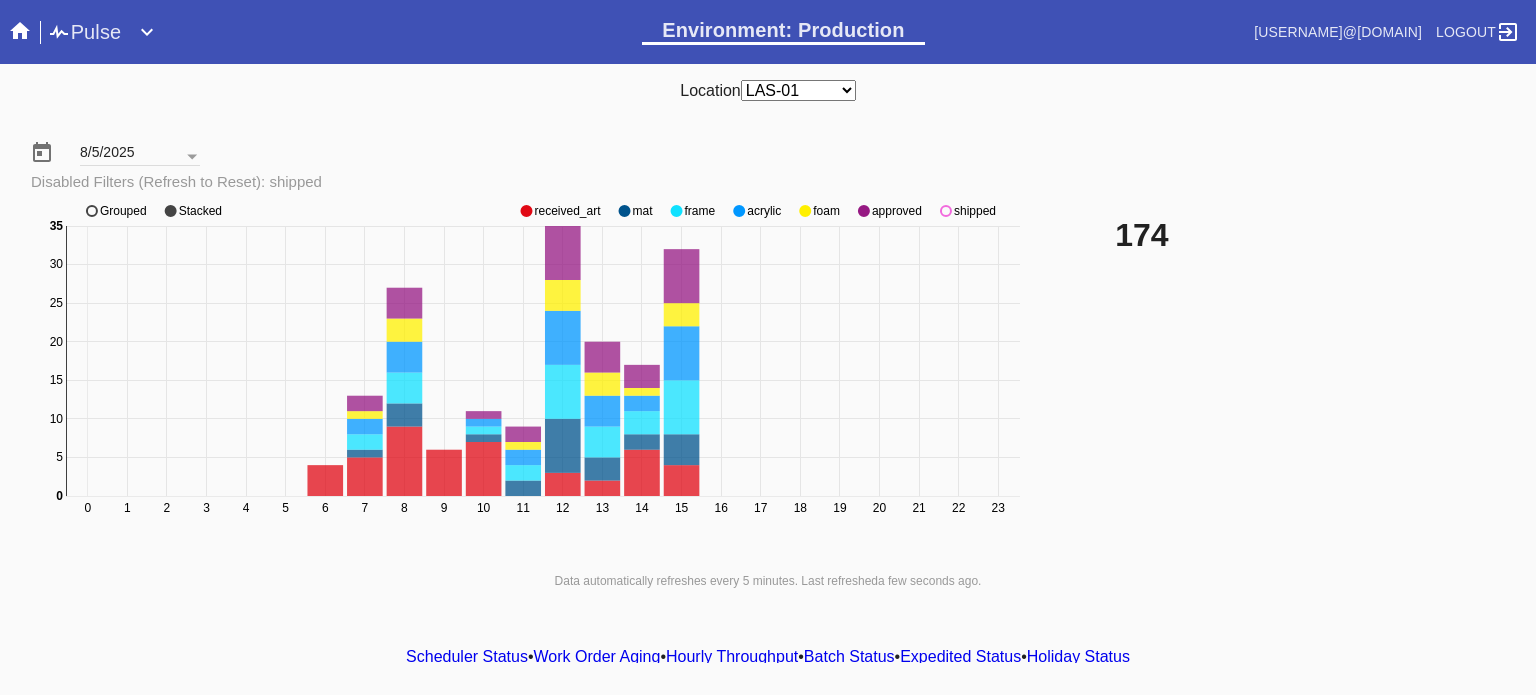 click on "shipped" 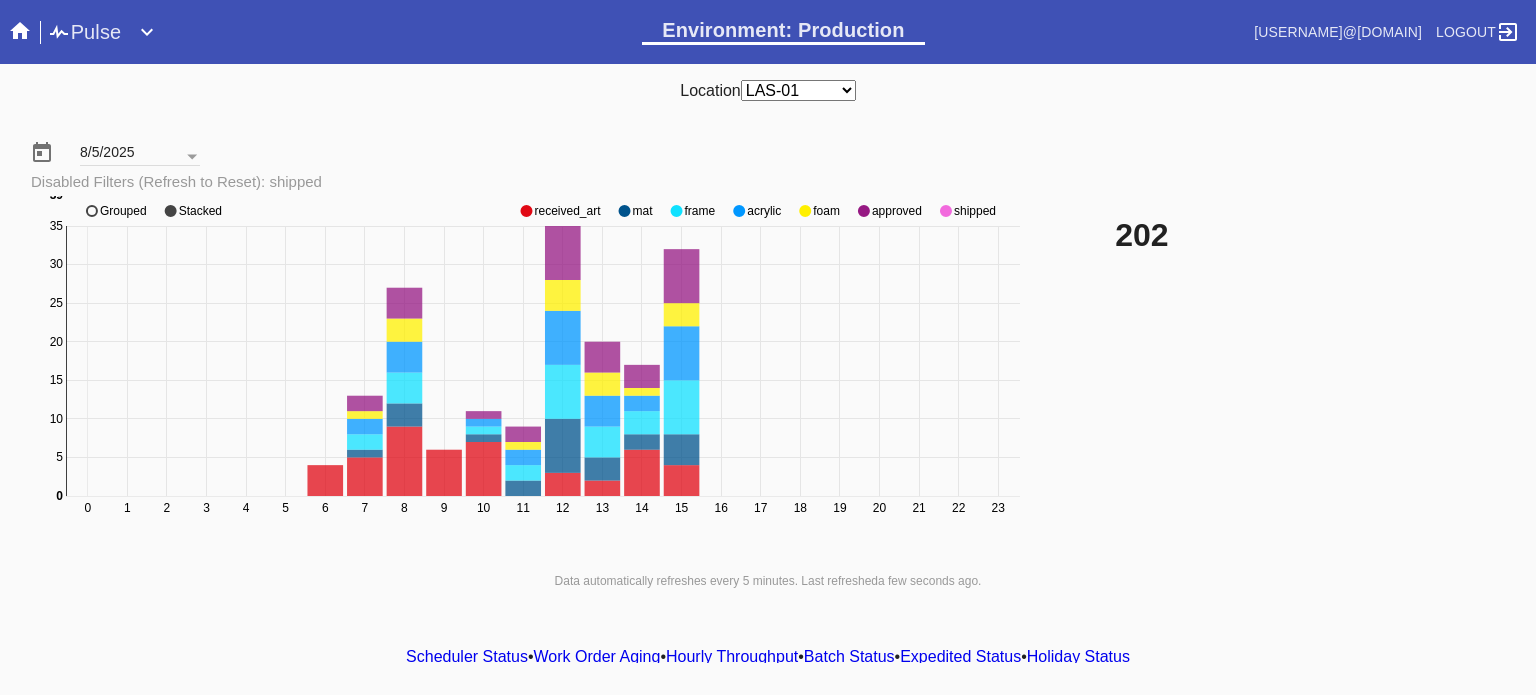 click on "shipped" 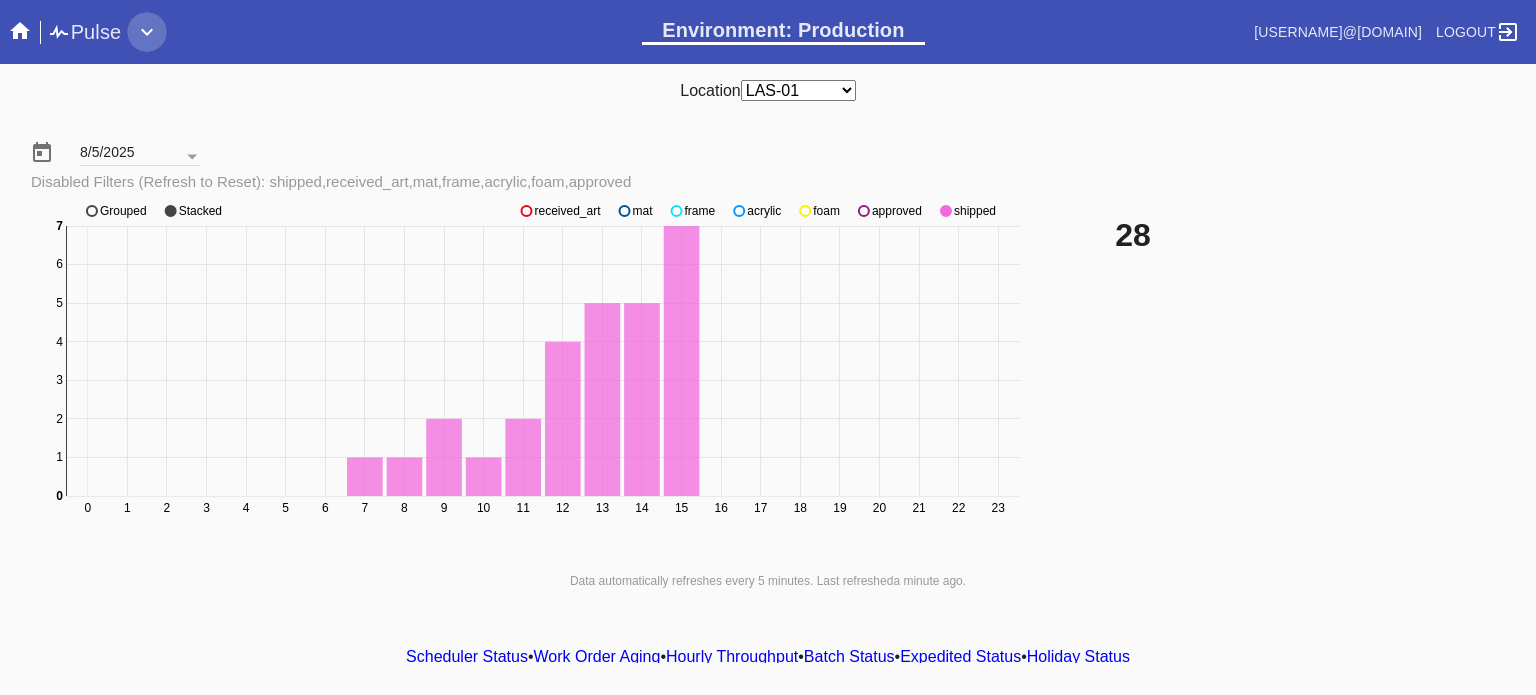 click at bounding box center (147, 32) 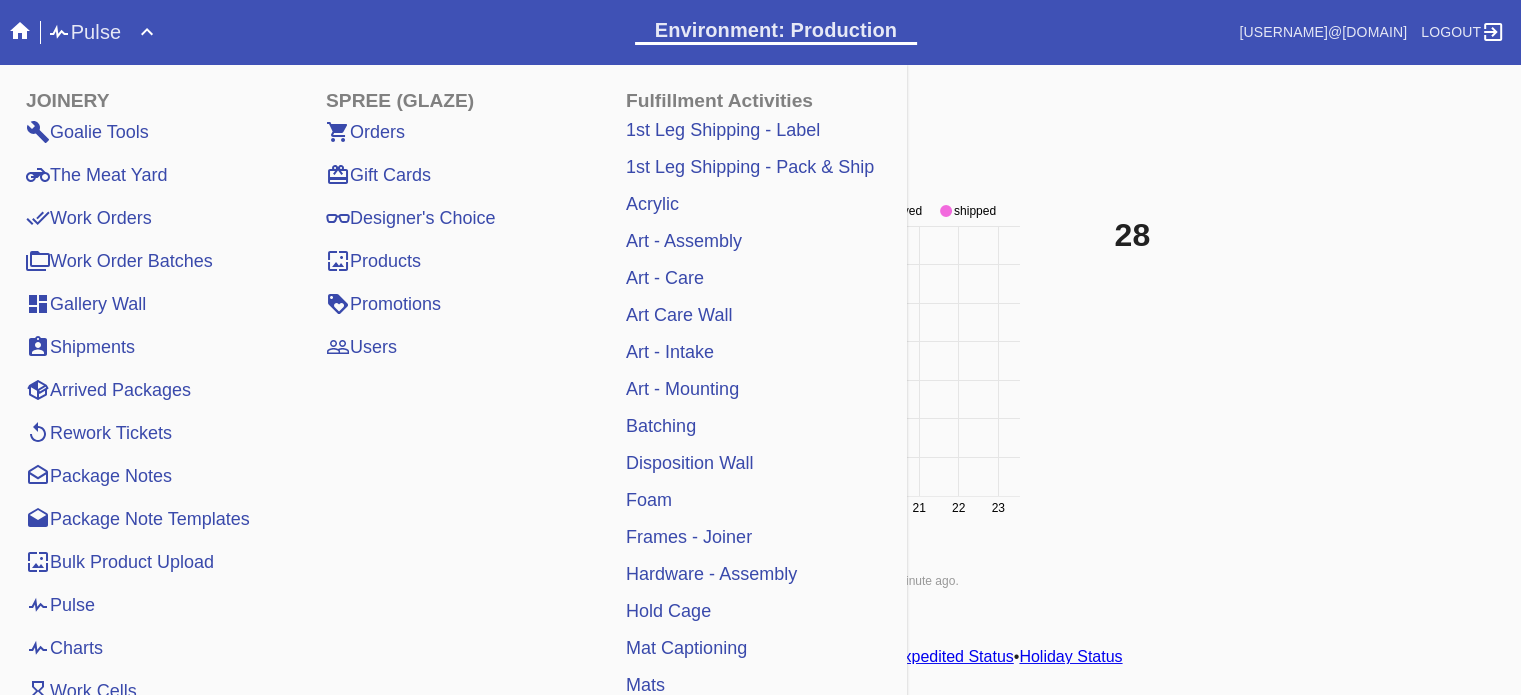 click on "Work Orders" at bounding box center (89, 218) 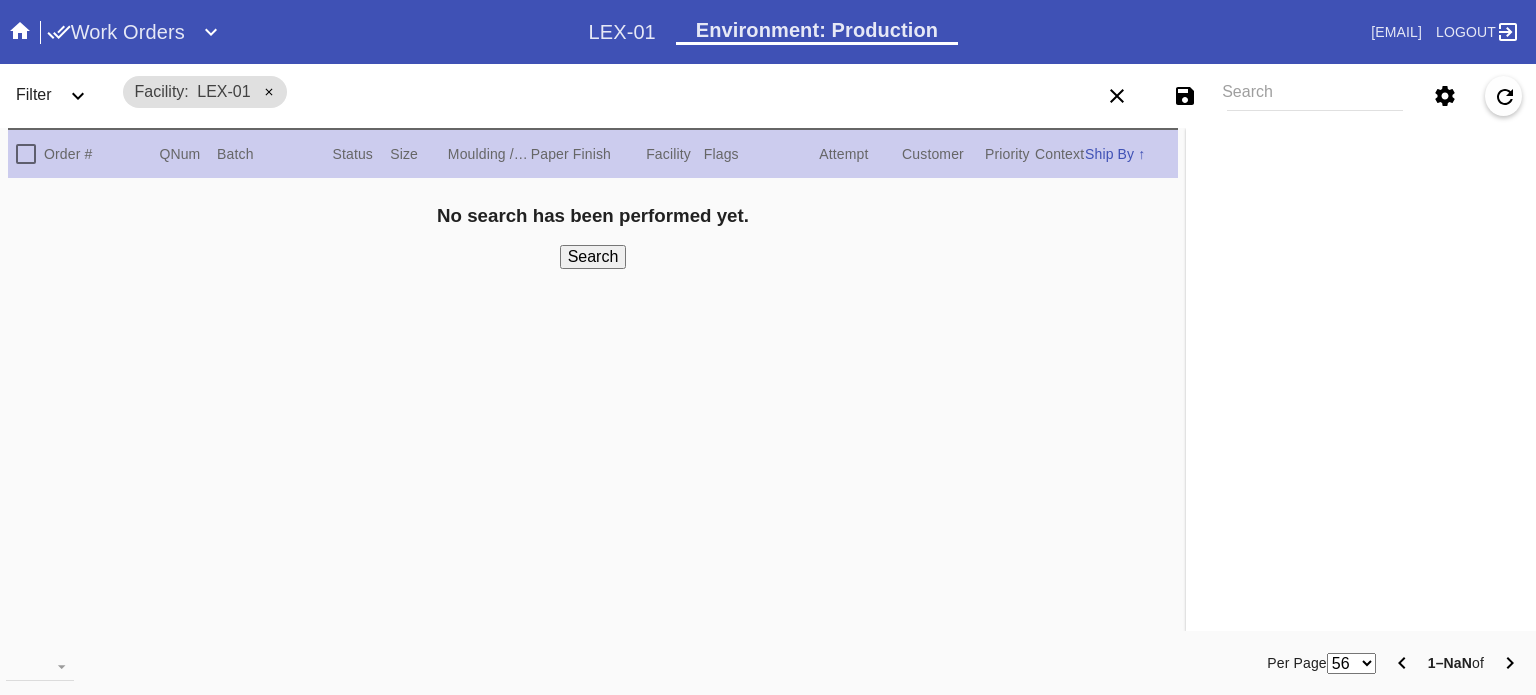 scroll, scrollTop: 0, scrollLeft: 0, axis: both 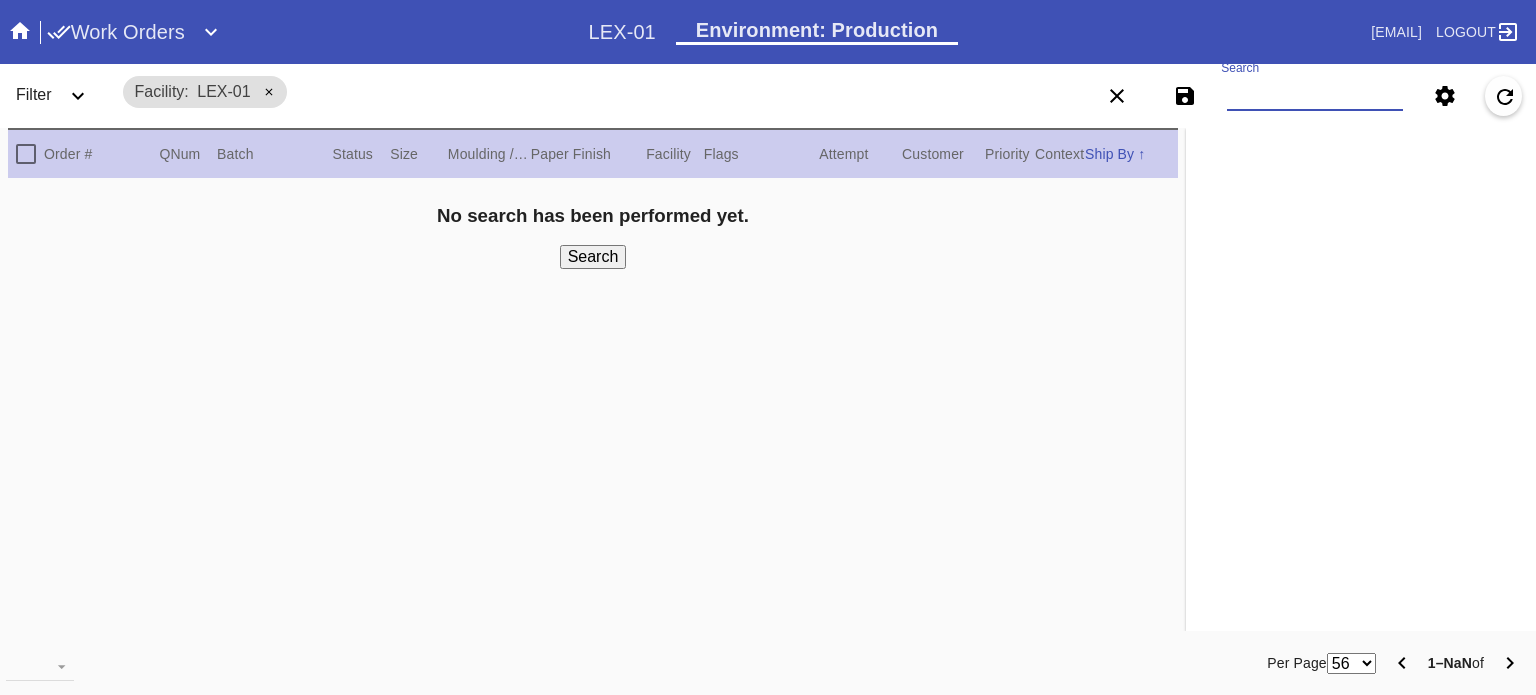 paste on "W807136868173925" 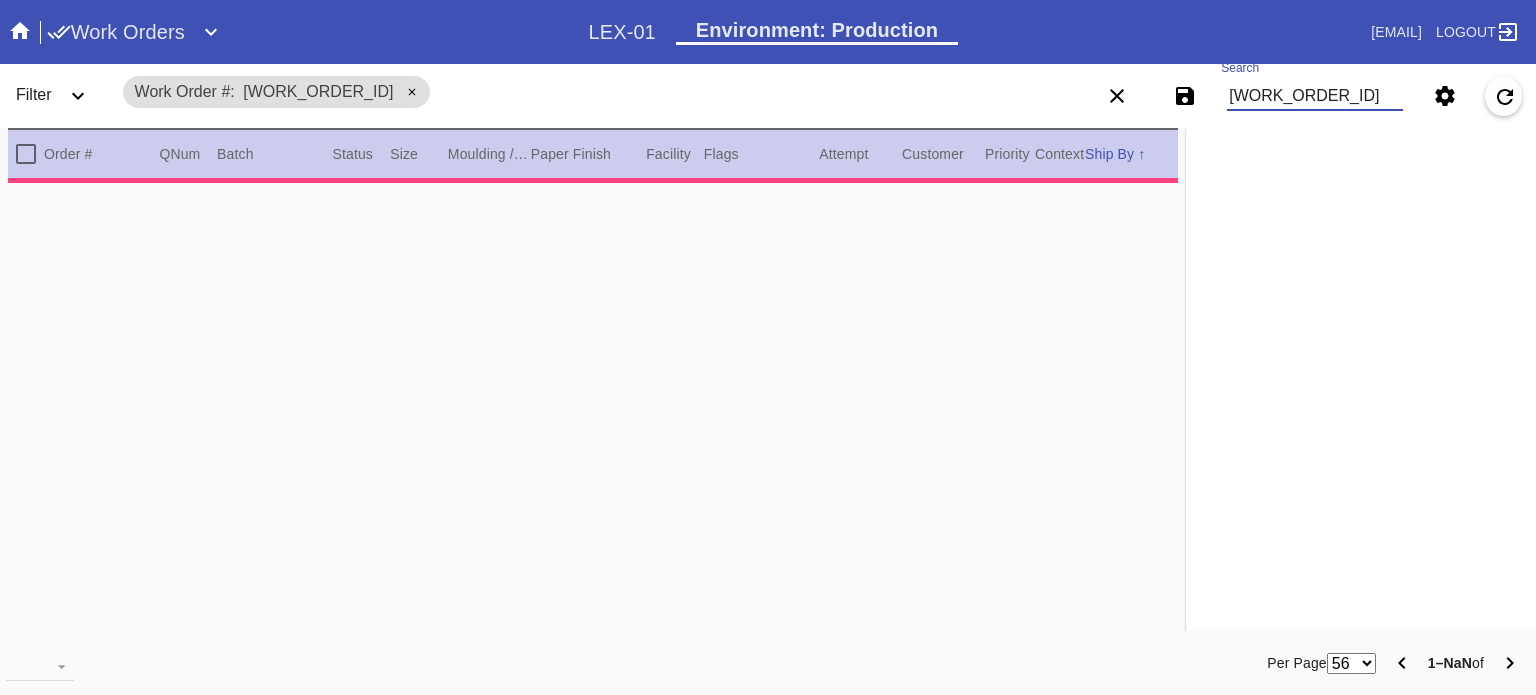 type on "0.0" 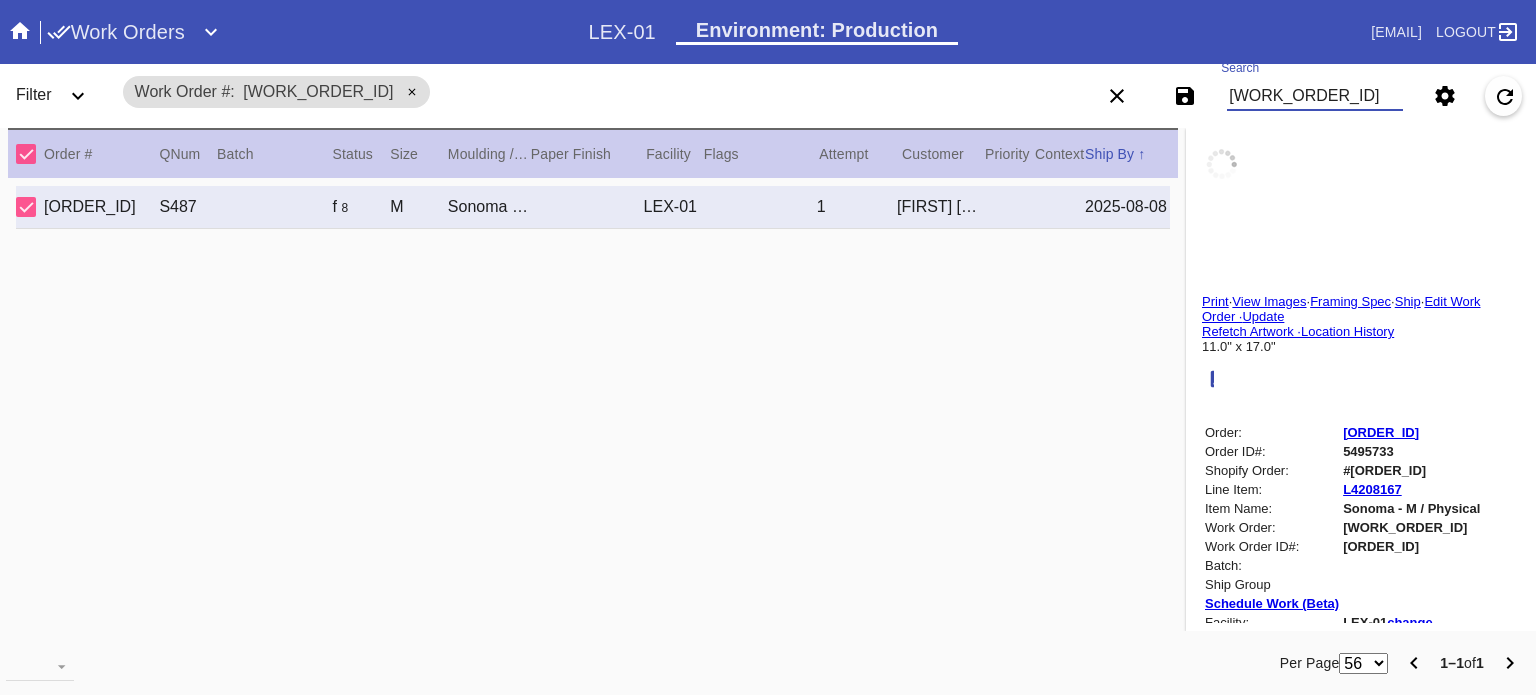 type on "W807136868173925" 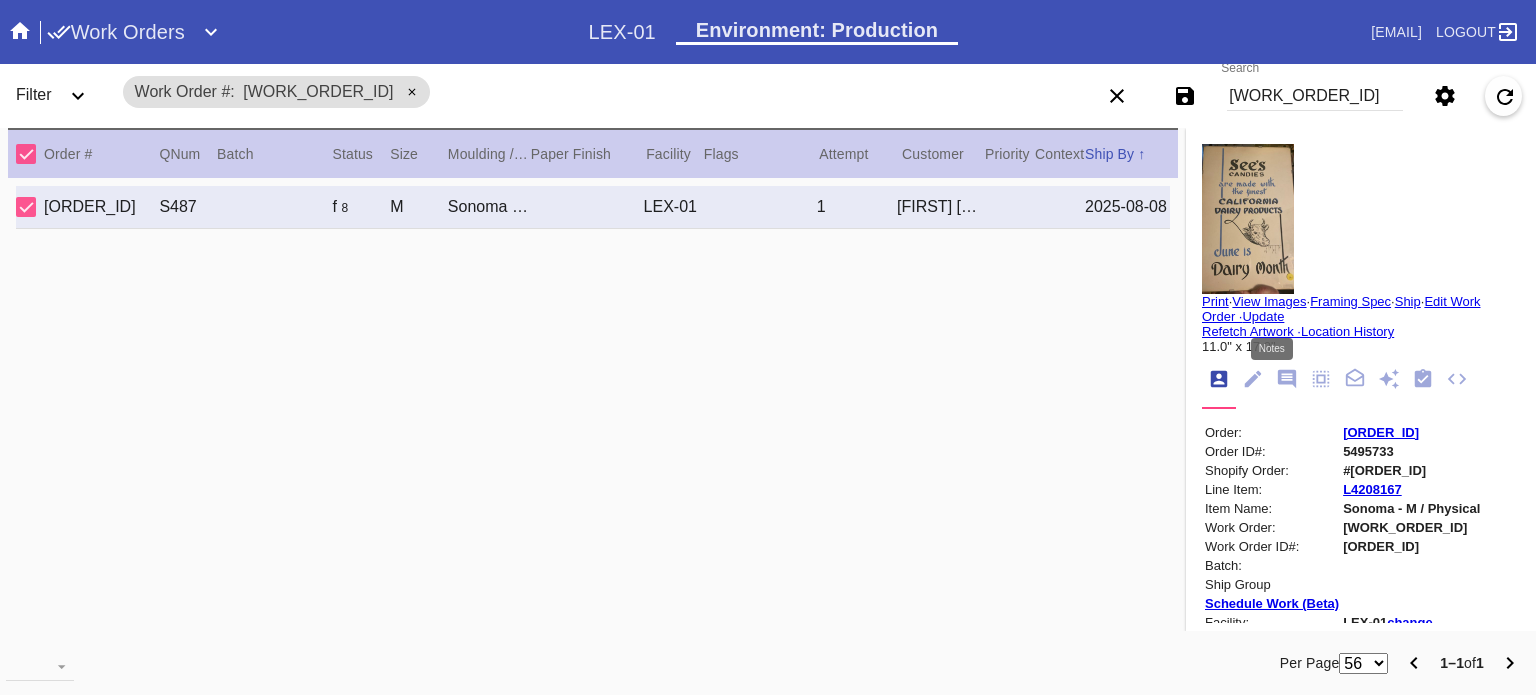 click 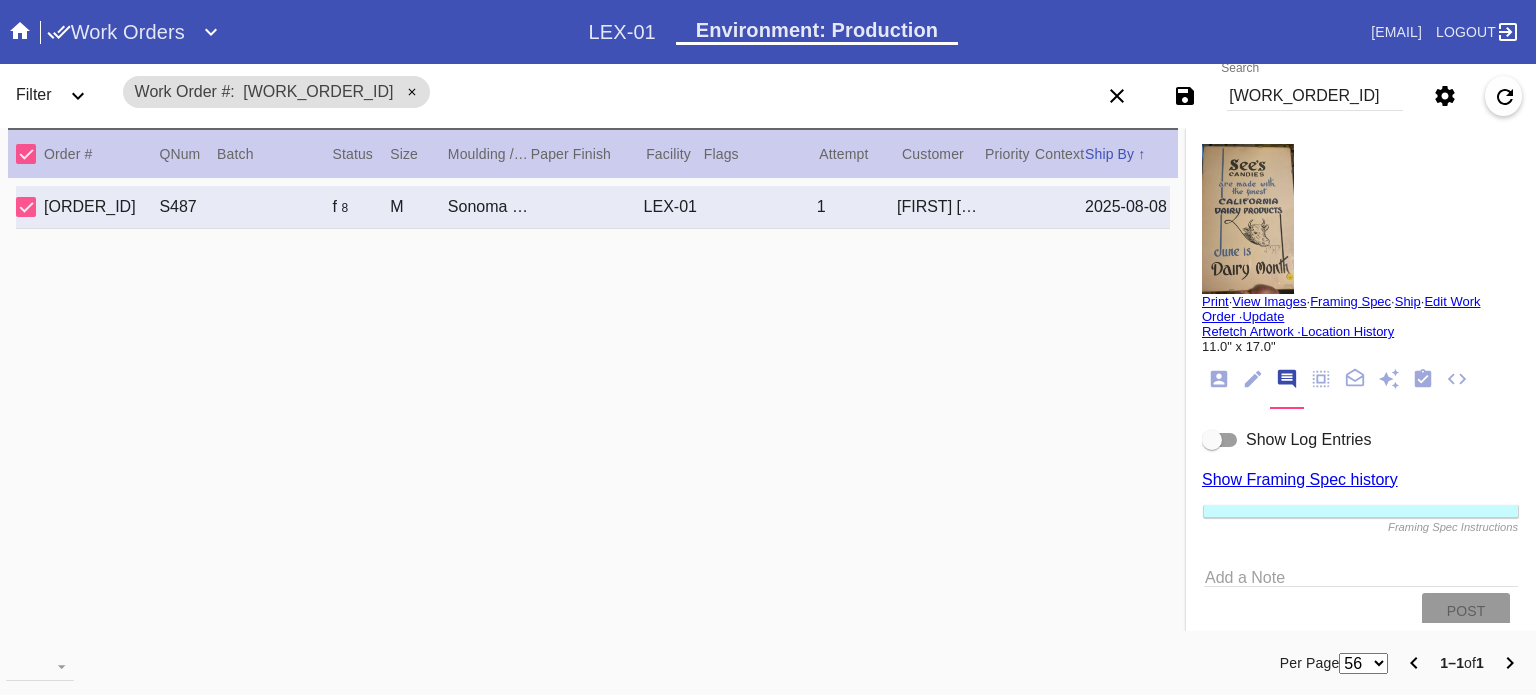 click at bounding box center (1220, 440) 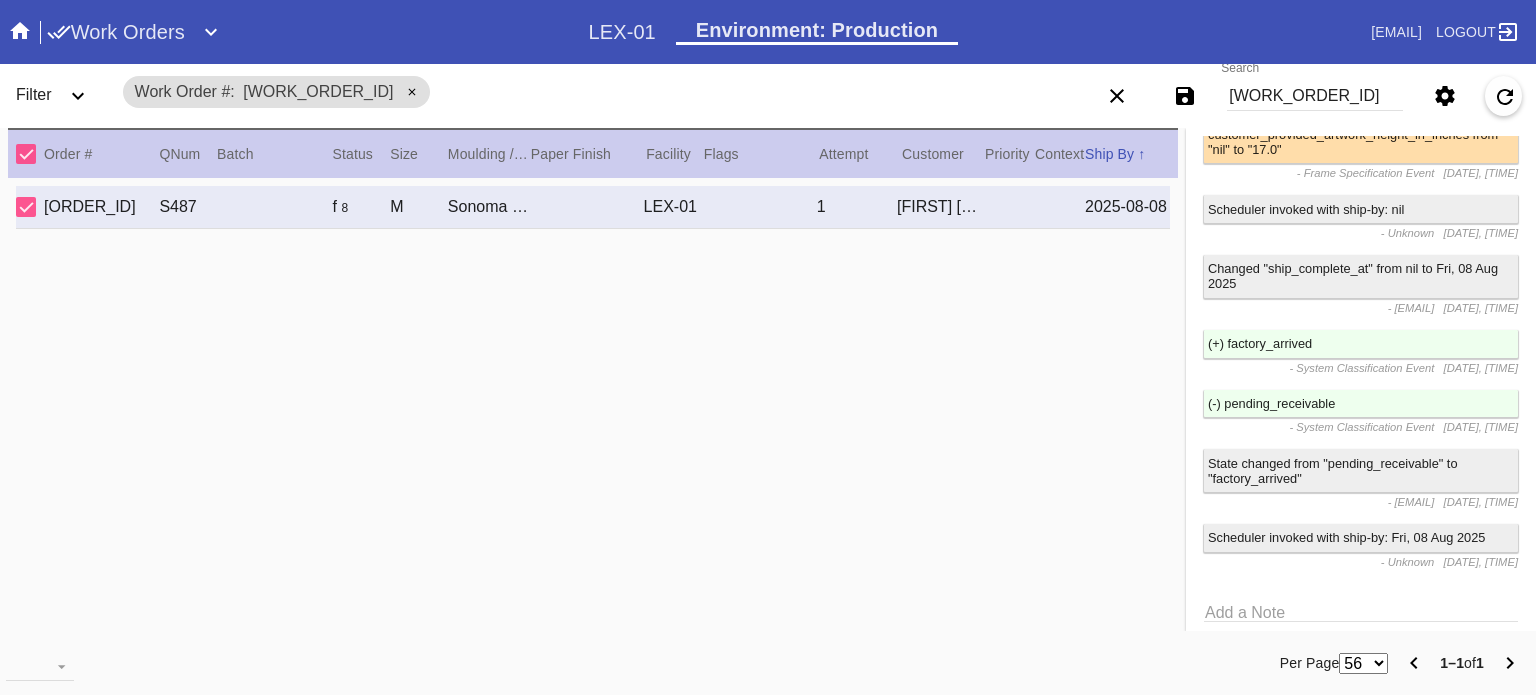 scroll, scrollTop: 800, scrollLeft: 0, axis: vertical 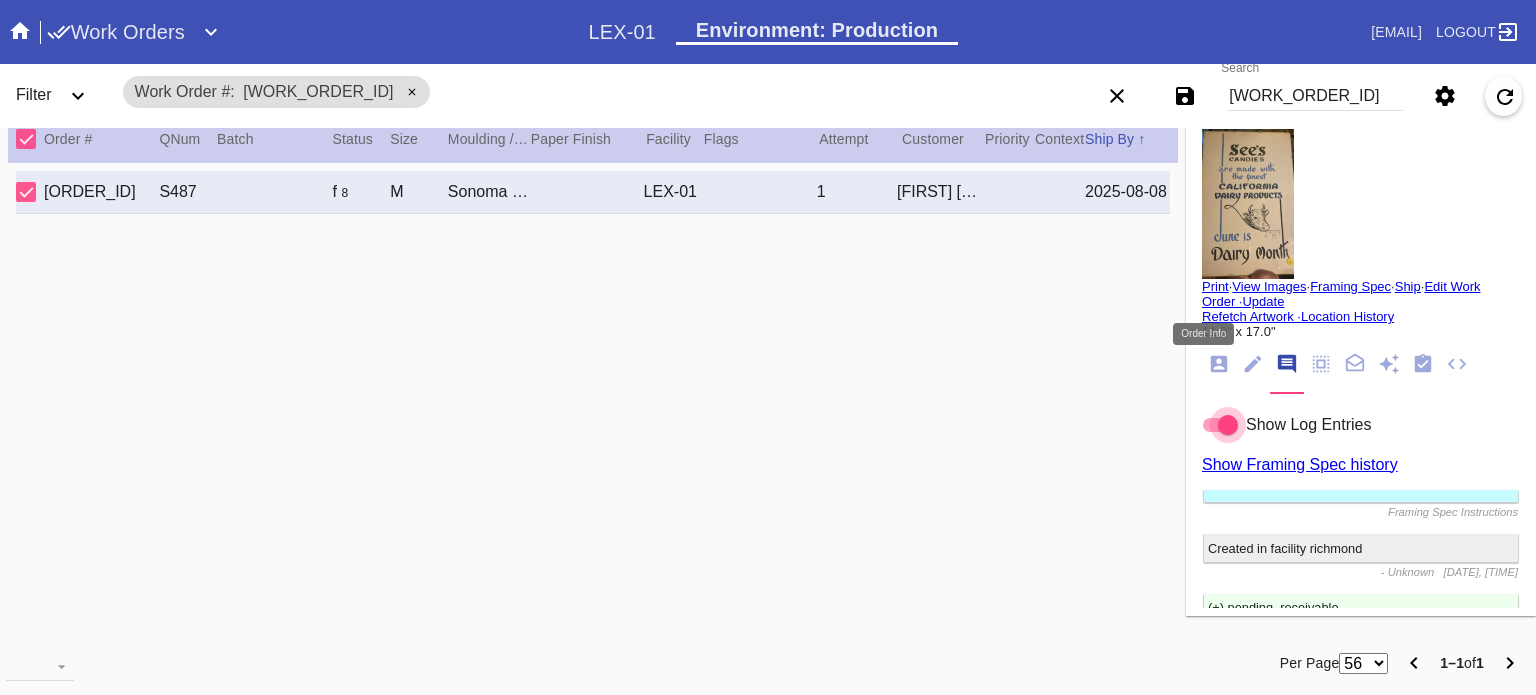 click 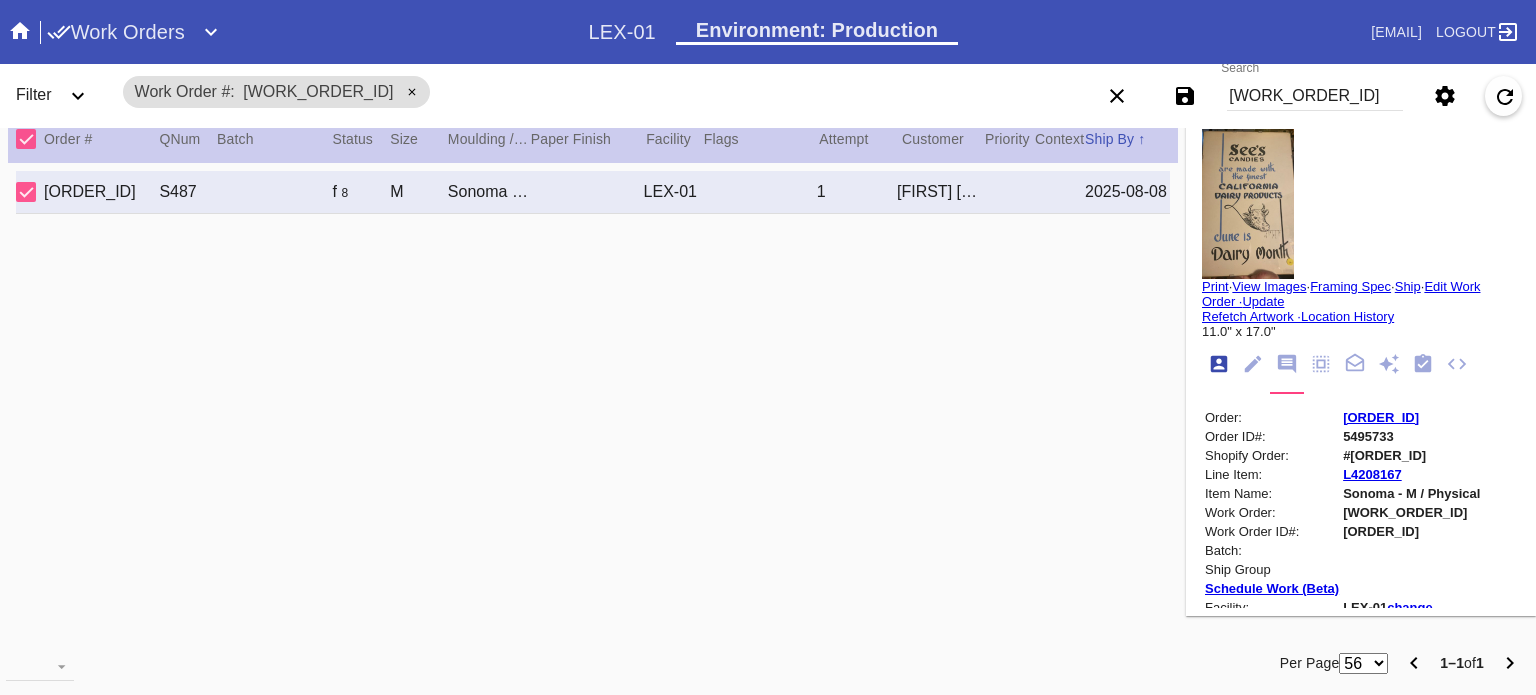 scroll, scrollTop: 24, scrollLeft: 0, axis: vertical 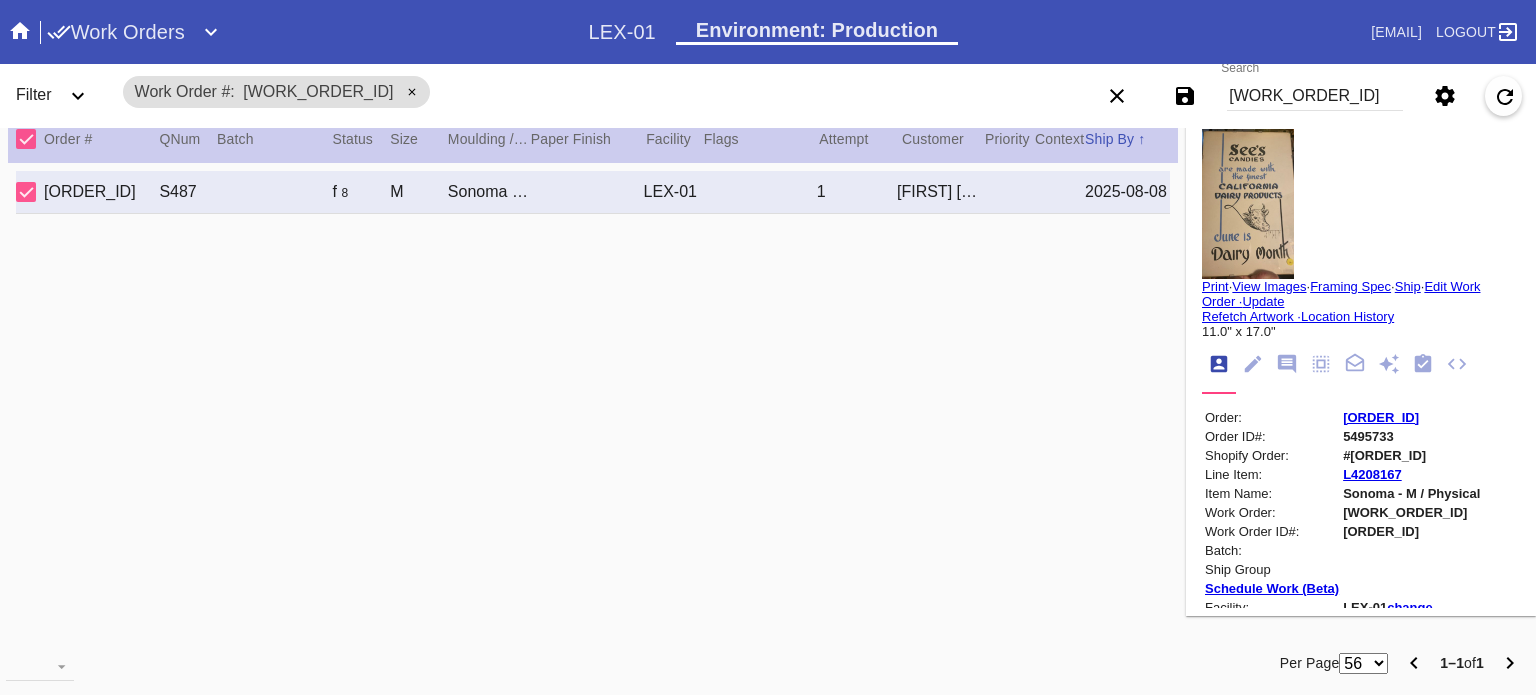 click on "W807136868173925" at bounding box center (1411, 512) 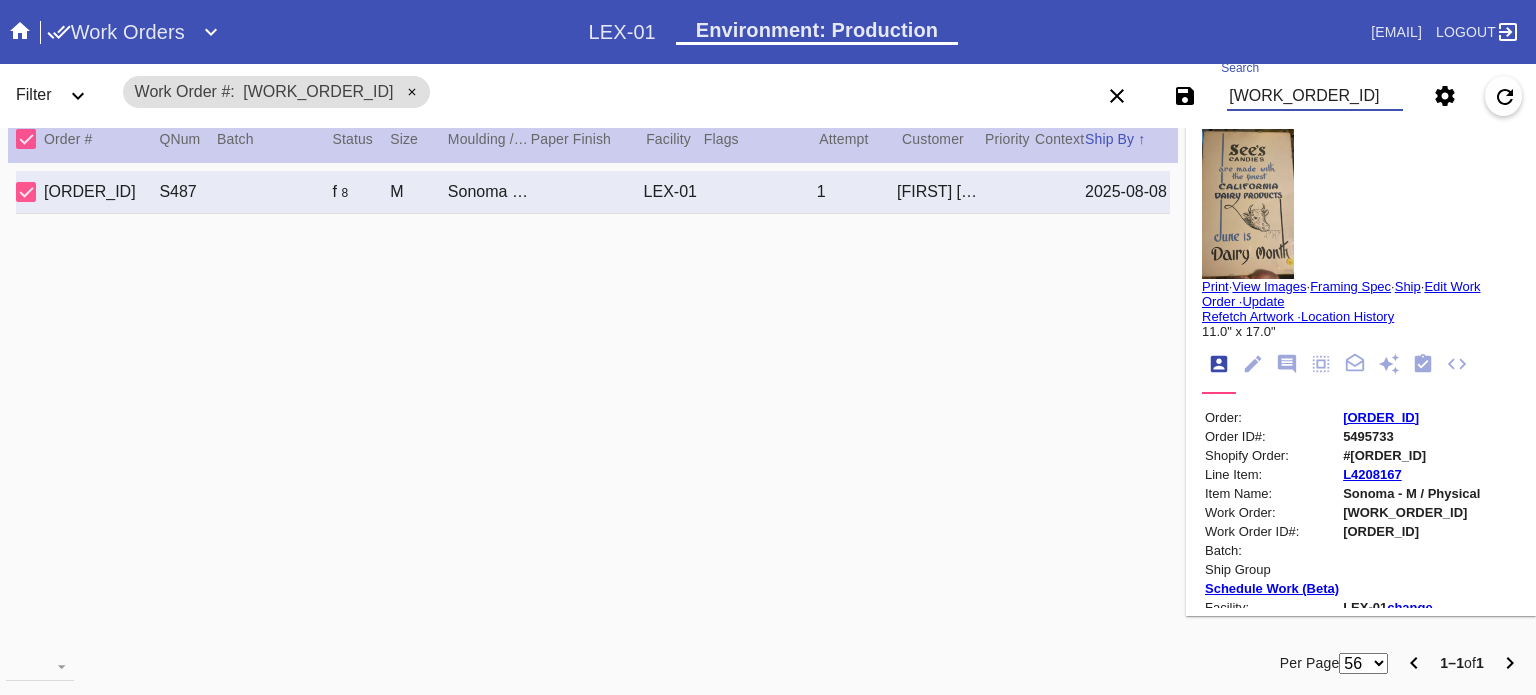 click on "W807136868173925" at bounding box center [1315, 96] 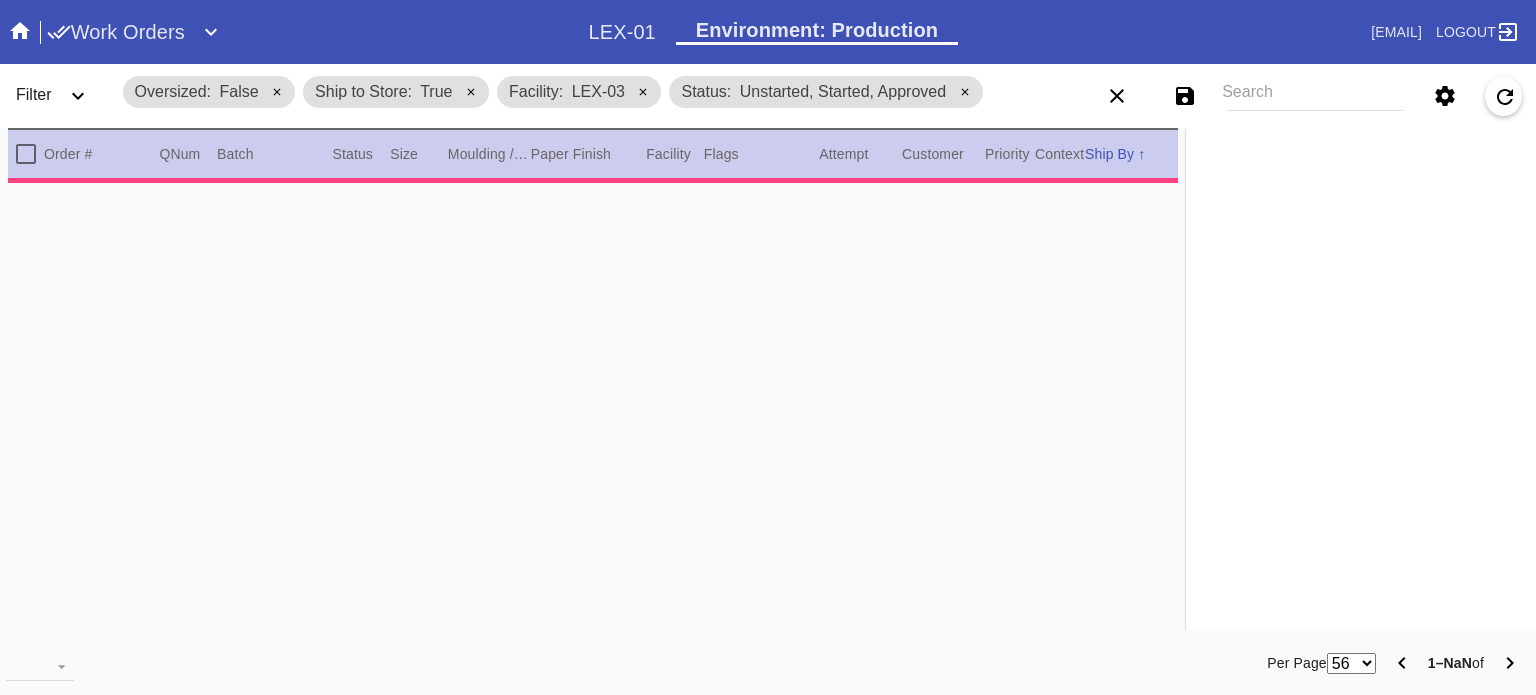 scroll, scrollTop: 0, scrollLeft: 0, axis: both 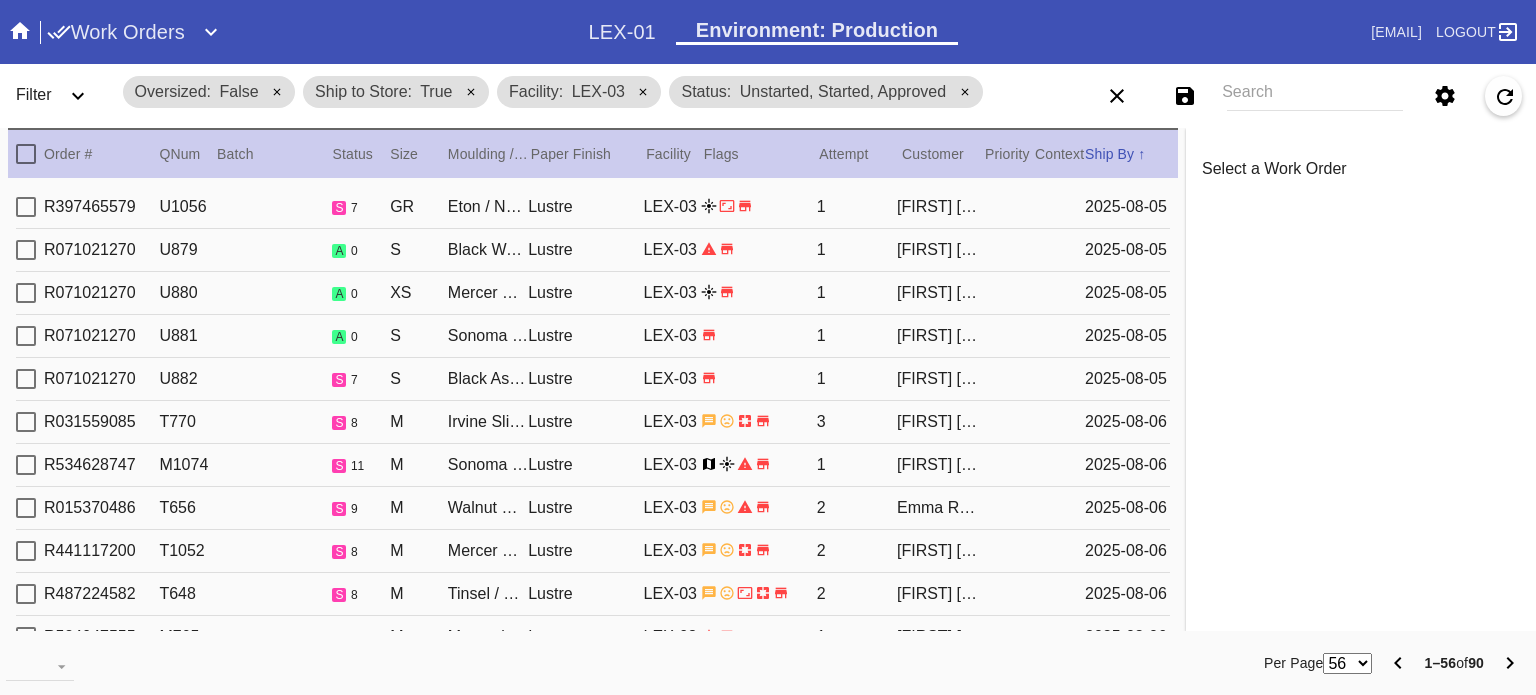 click on "2025-08-05" at bounding box center (1127, 207) 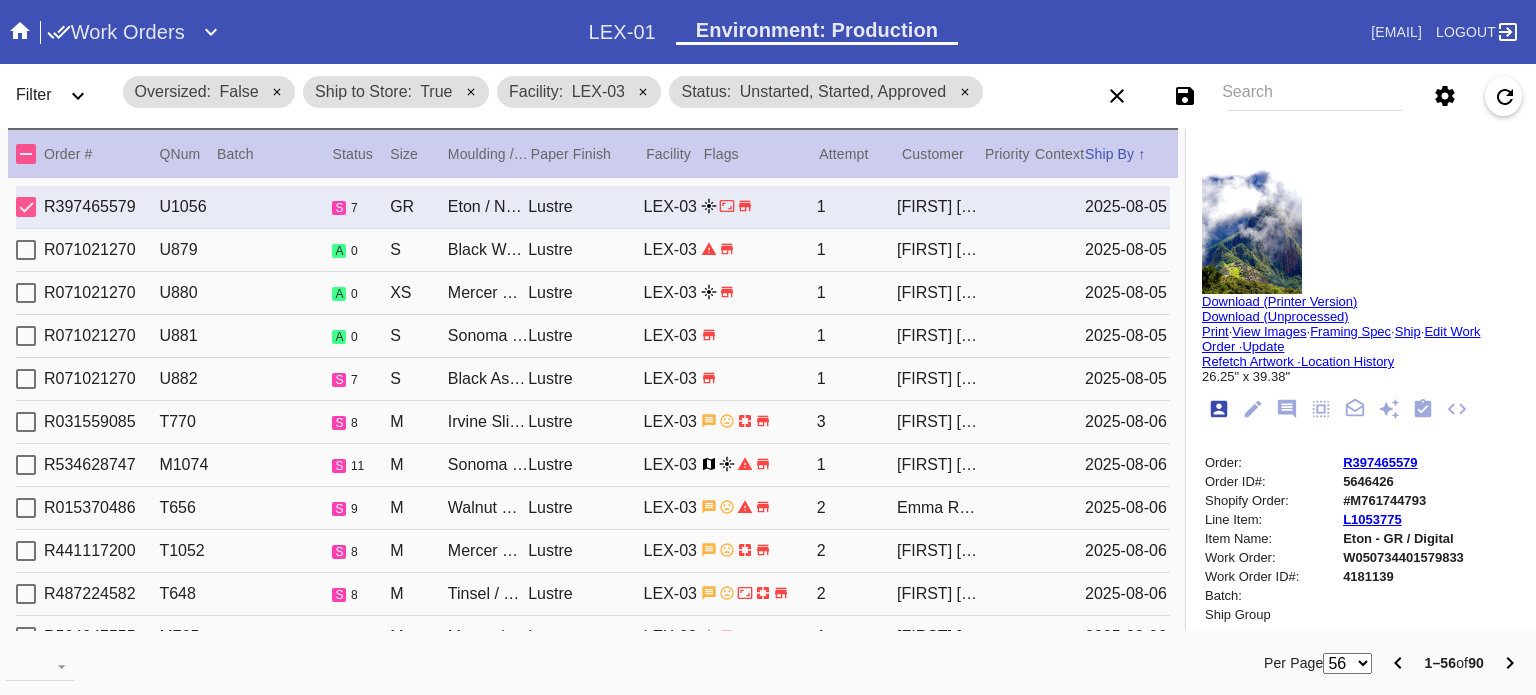 type on "The Path of The Lost City" 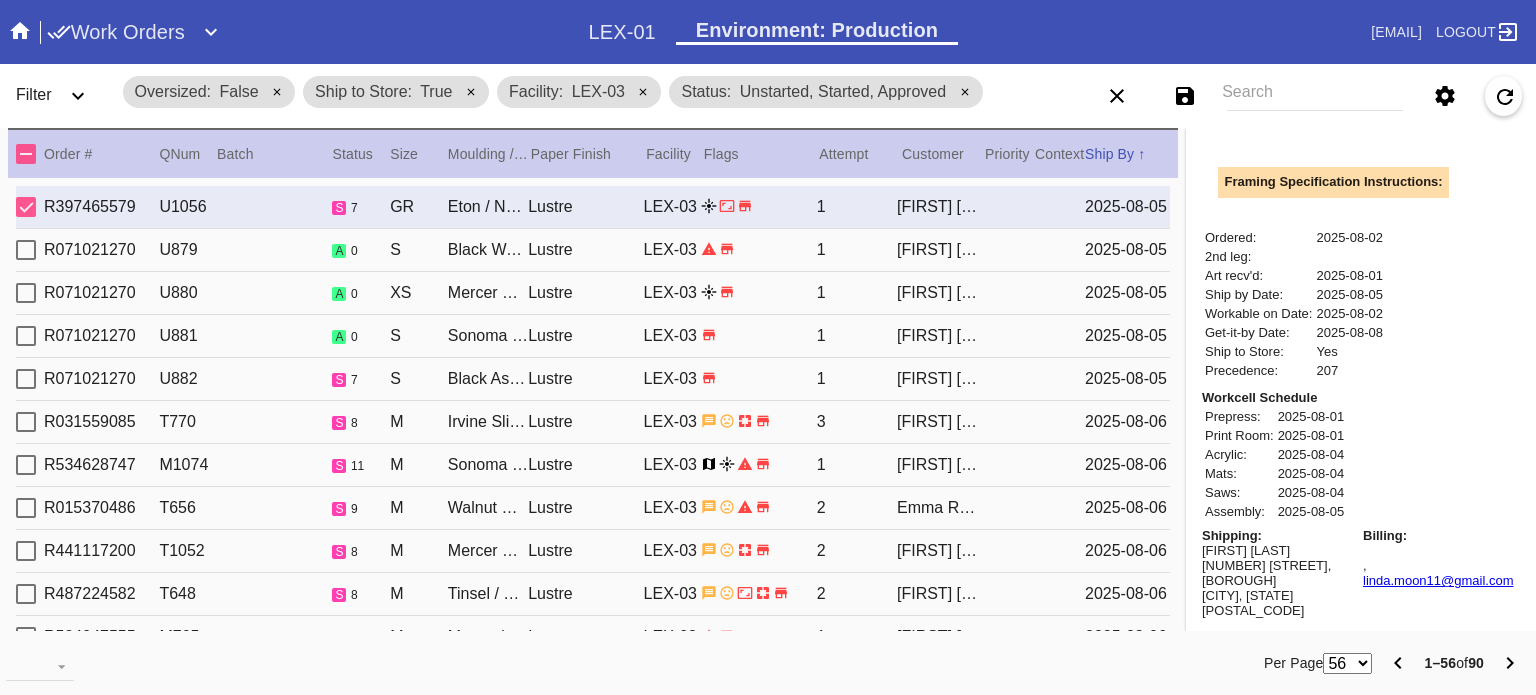 scroll, scrollTop: 720, scrollLeft: 0, axis: vertical 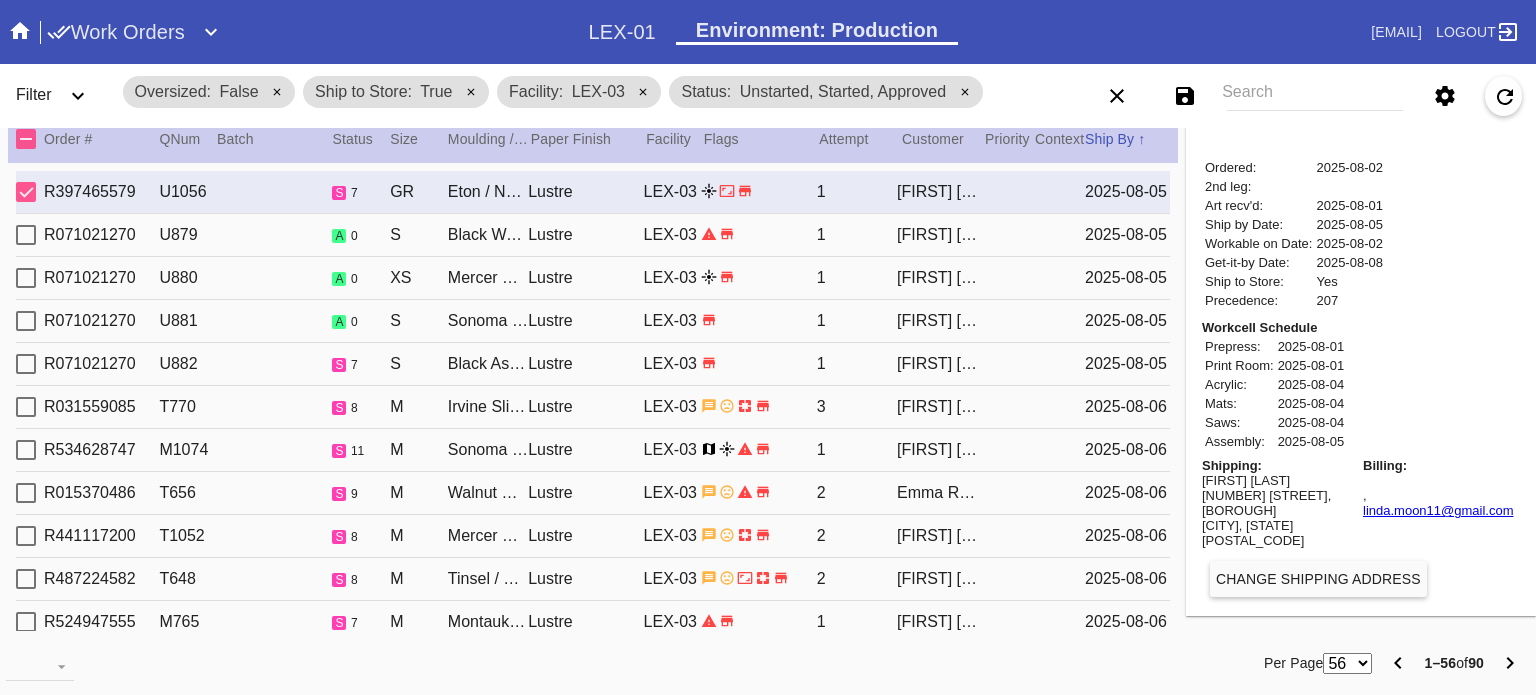 type on "2.5" 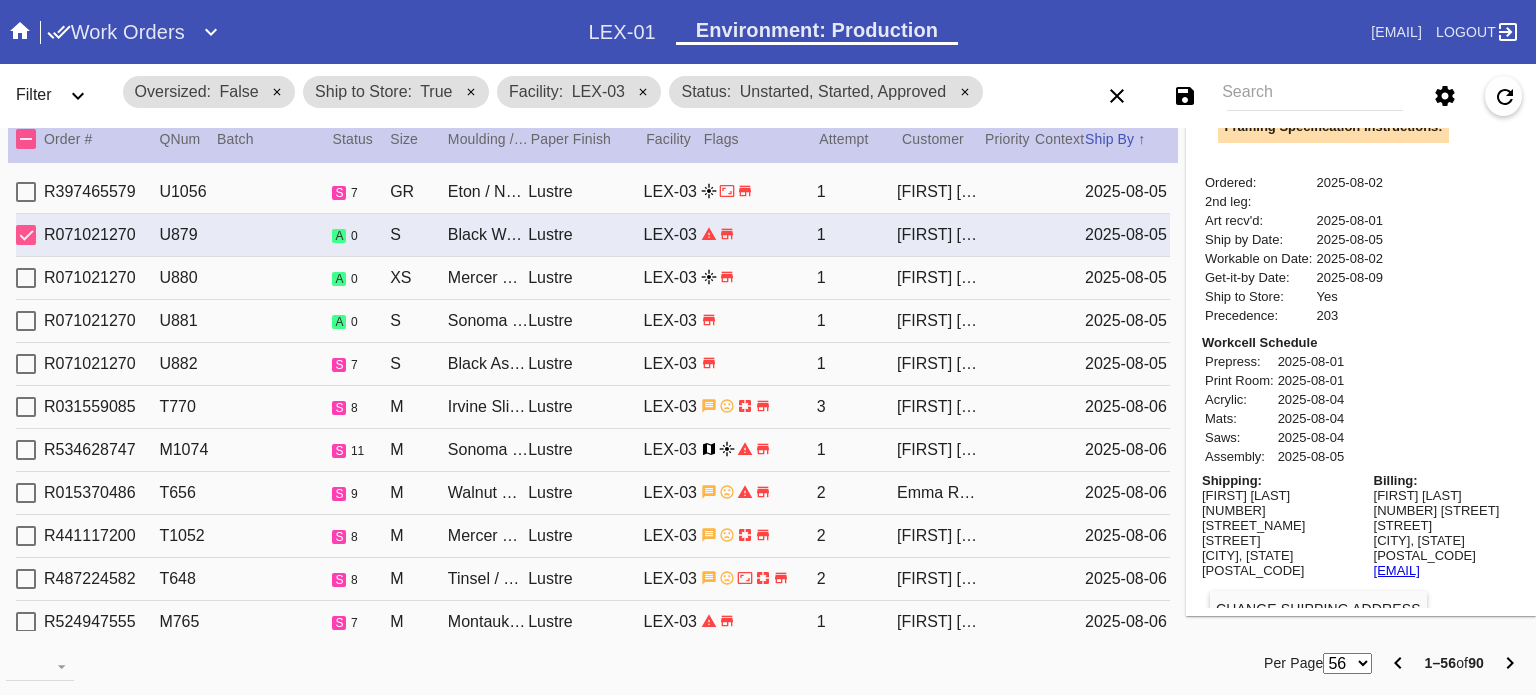 scroll, scrollTop: 736, scrollLeft: 0, axis: vertical 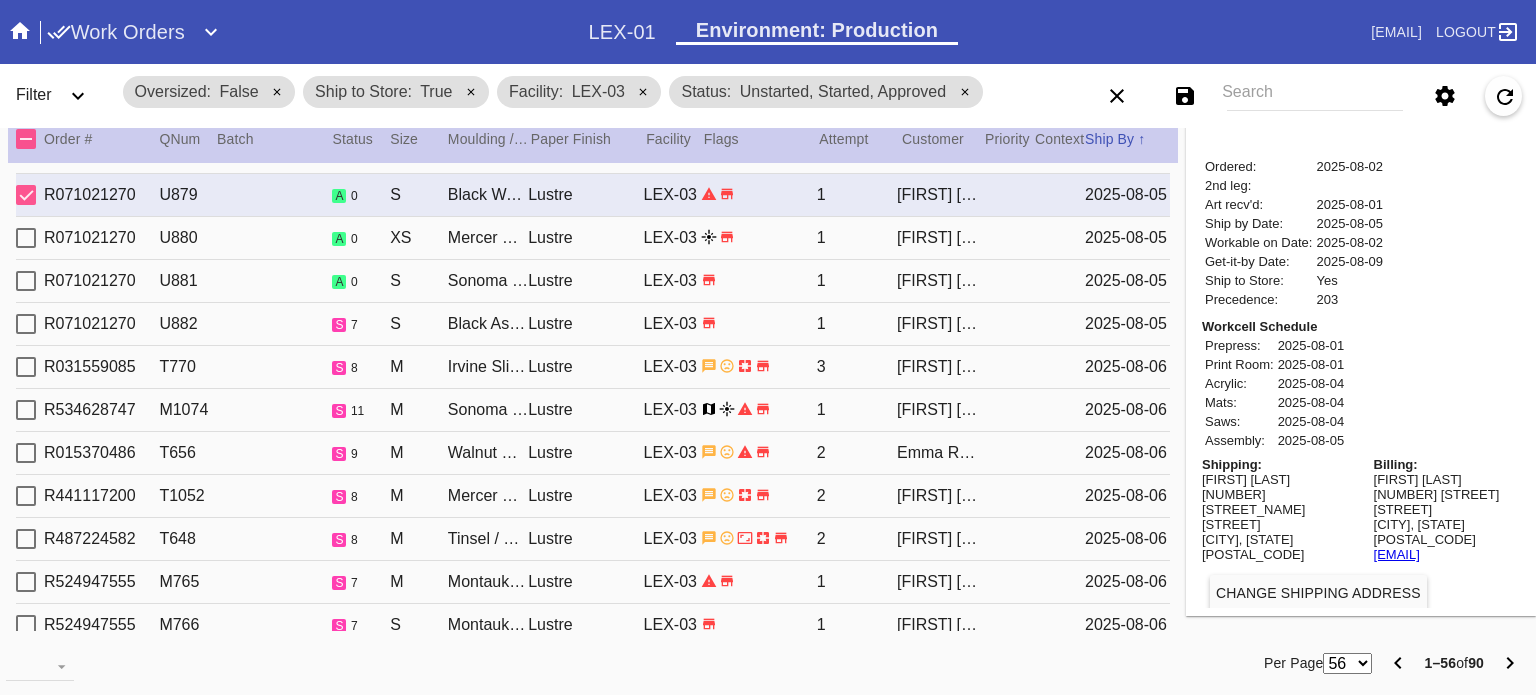 click on "Michael Icenhauer" at bounding box center (1444, 479) 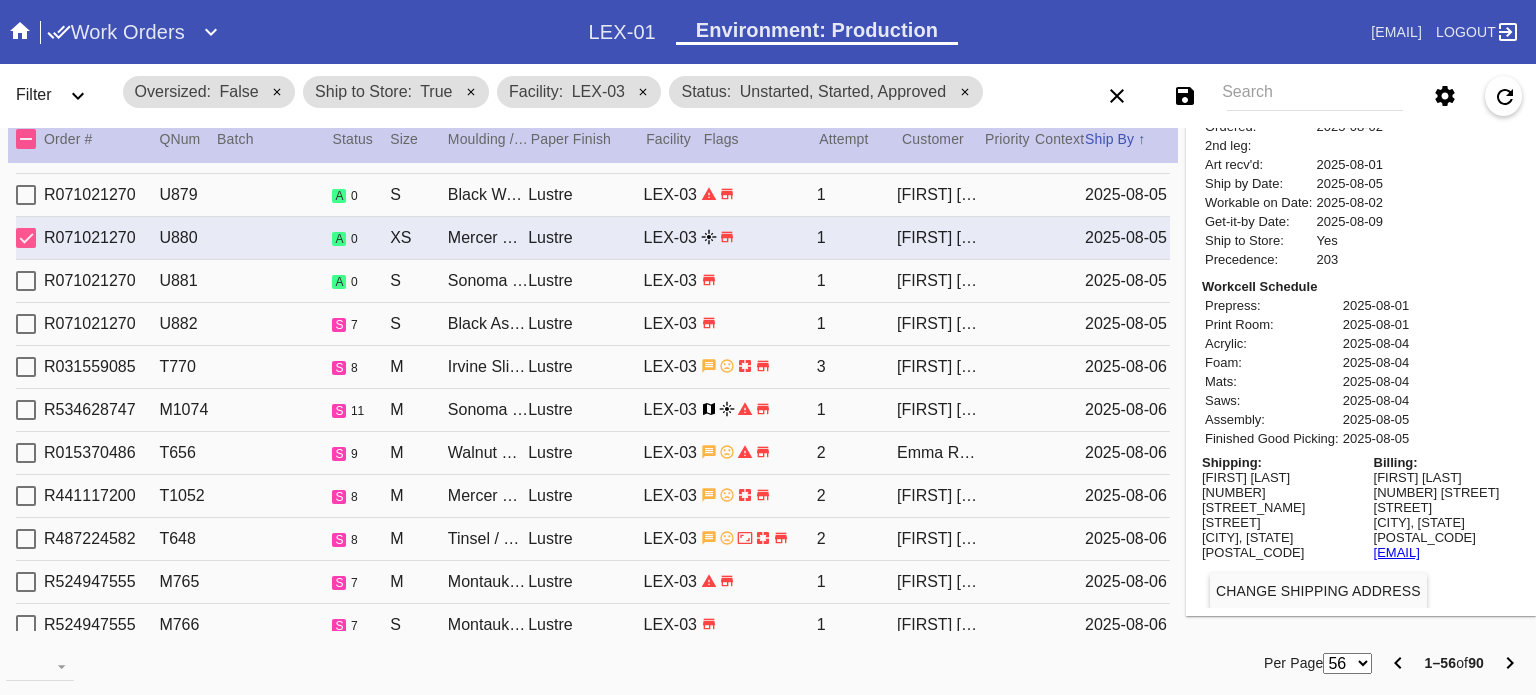 type on "3.0" 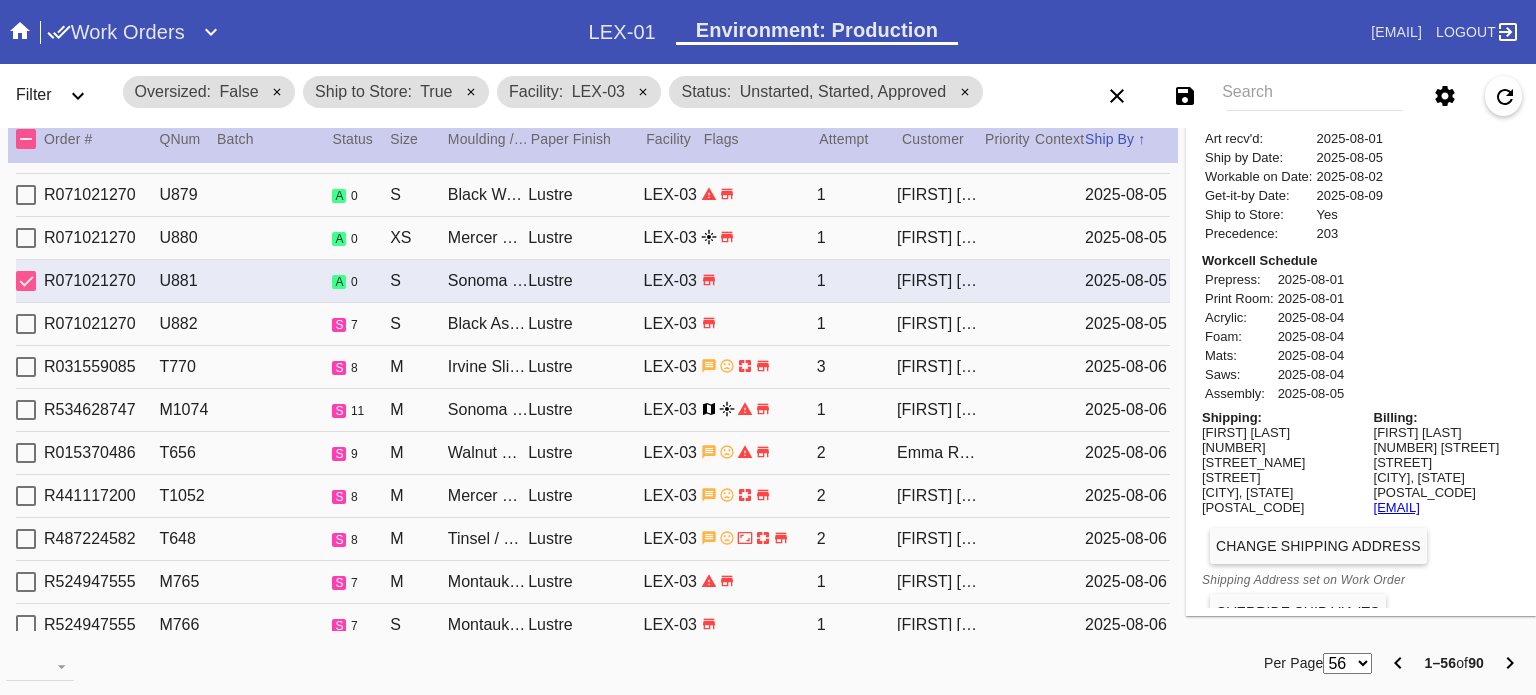 type on "7/30/2025" 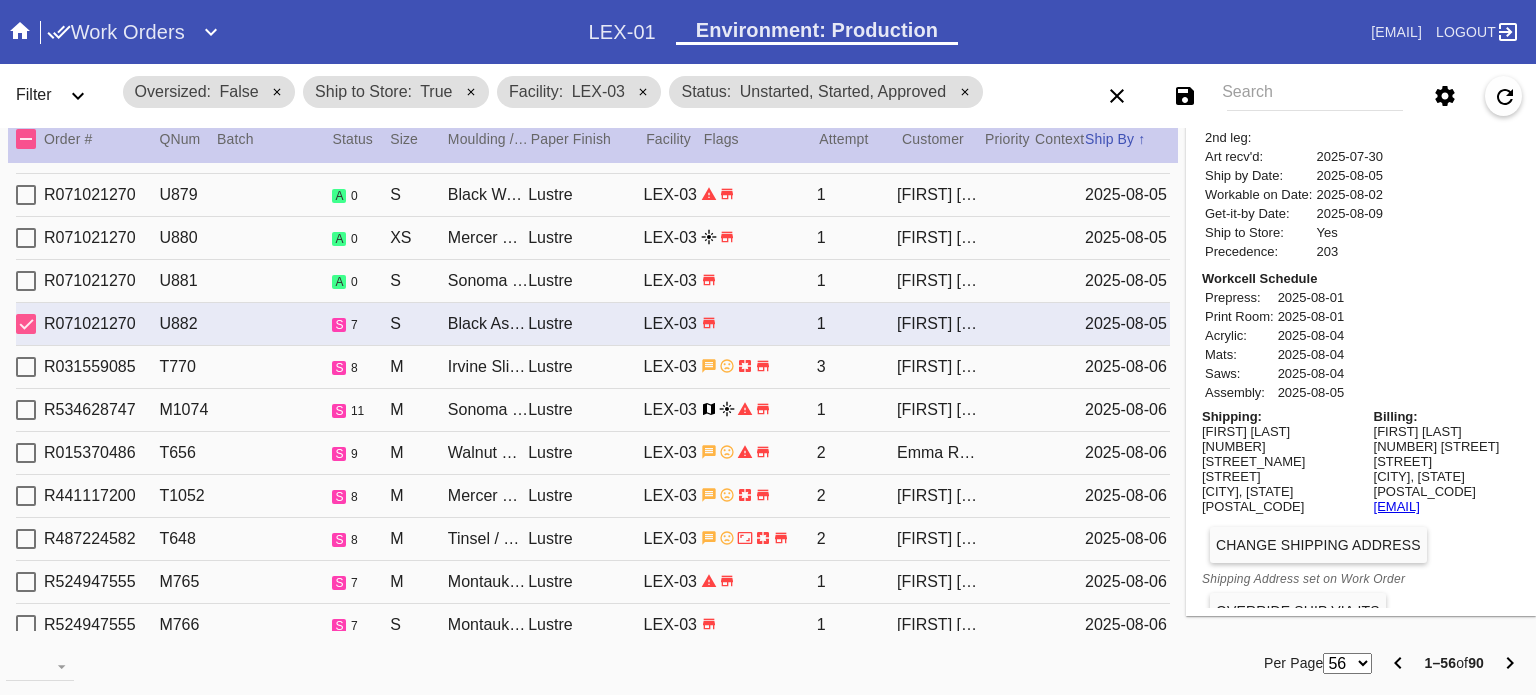 type on "***" 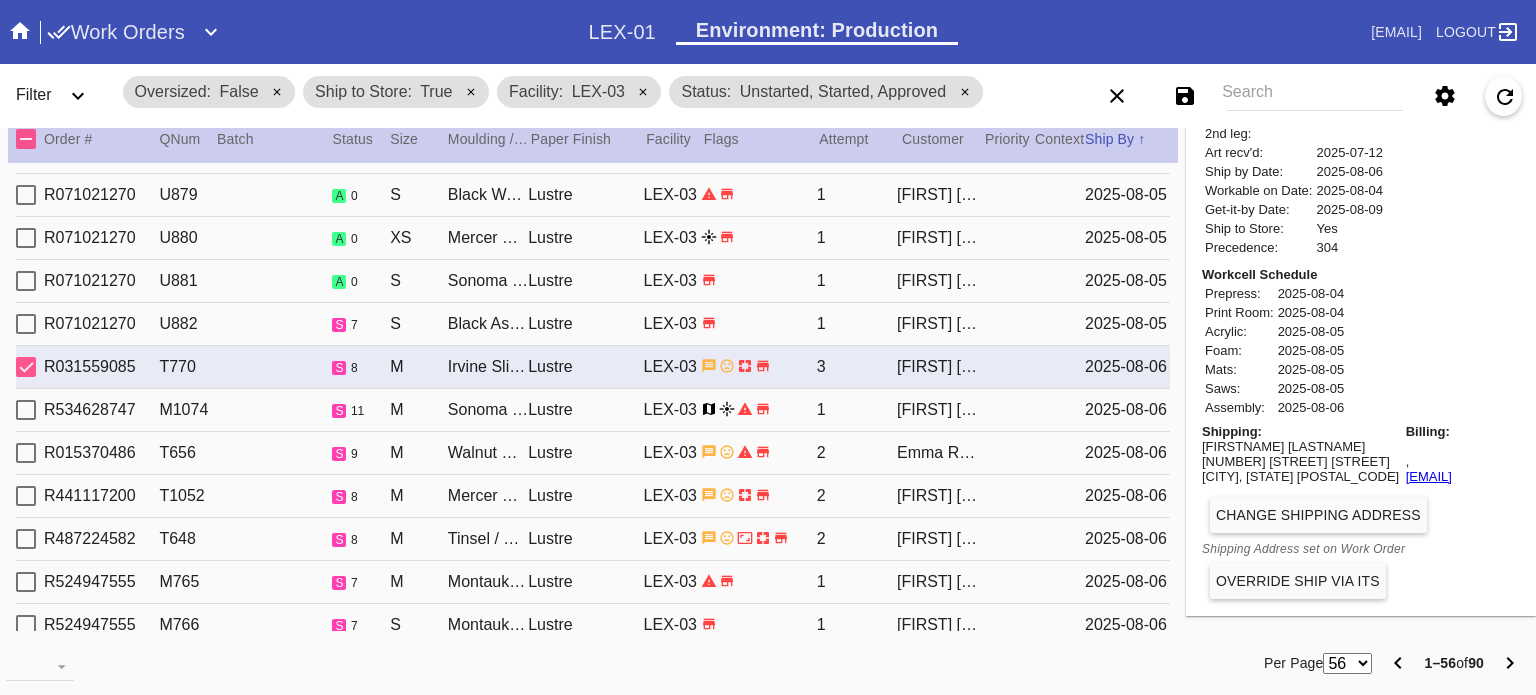 type 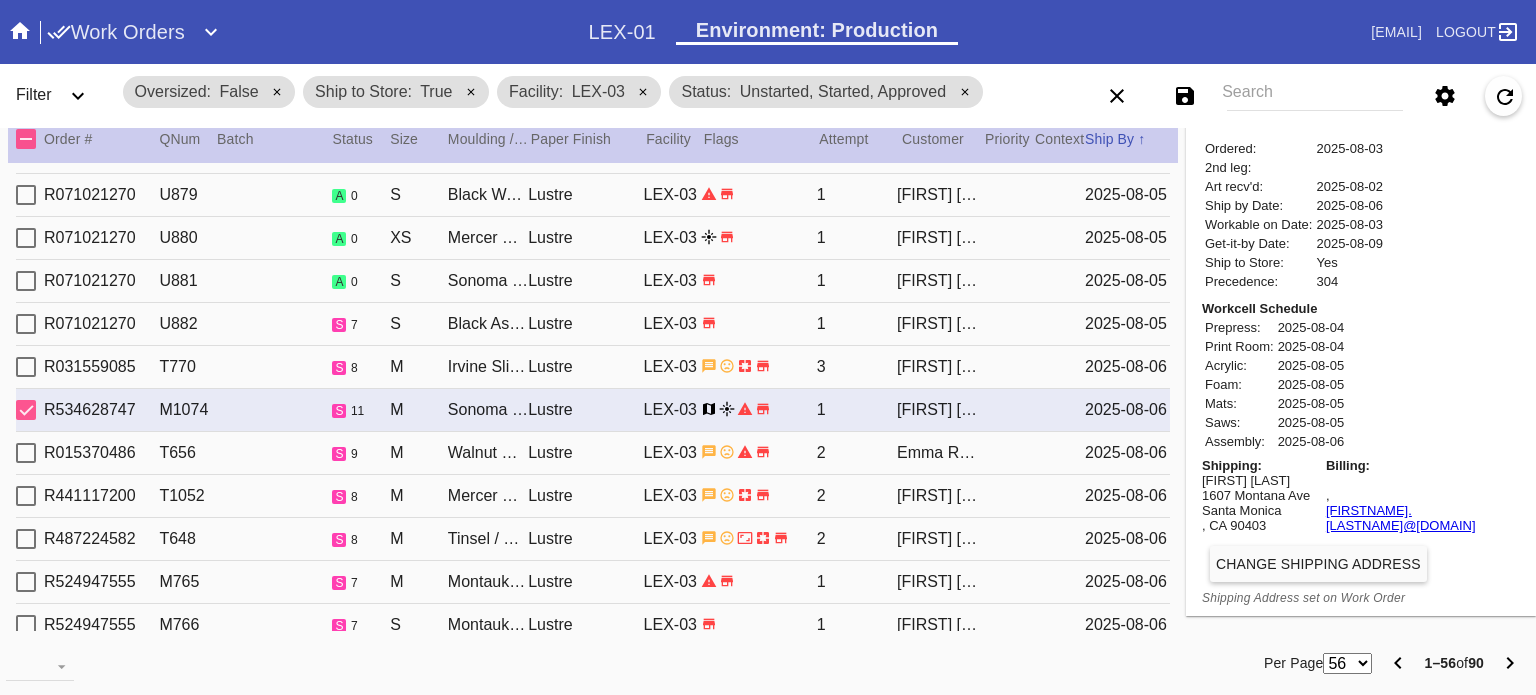 type on "***" 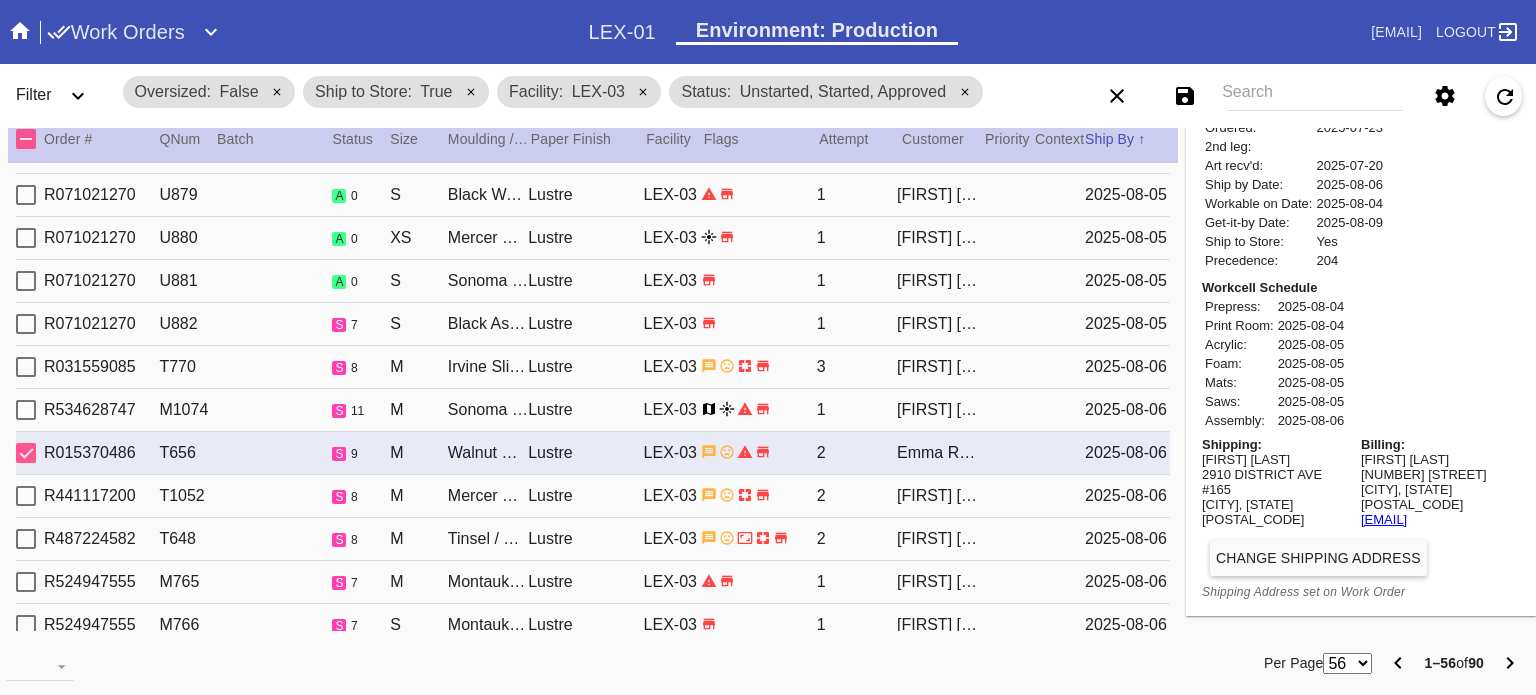type on "3.0" 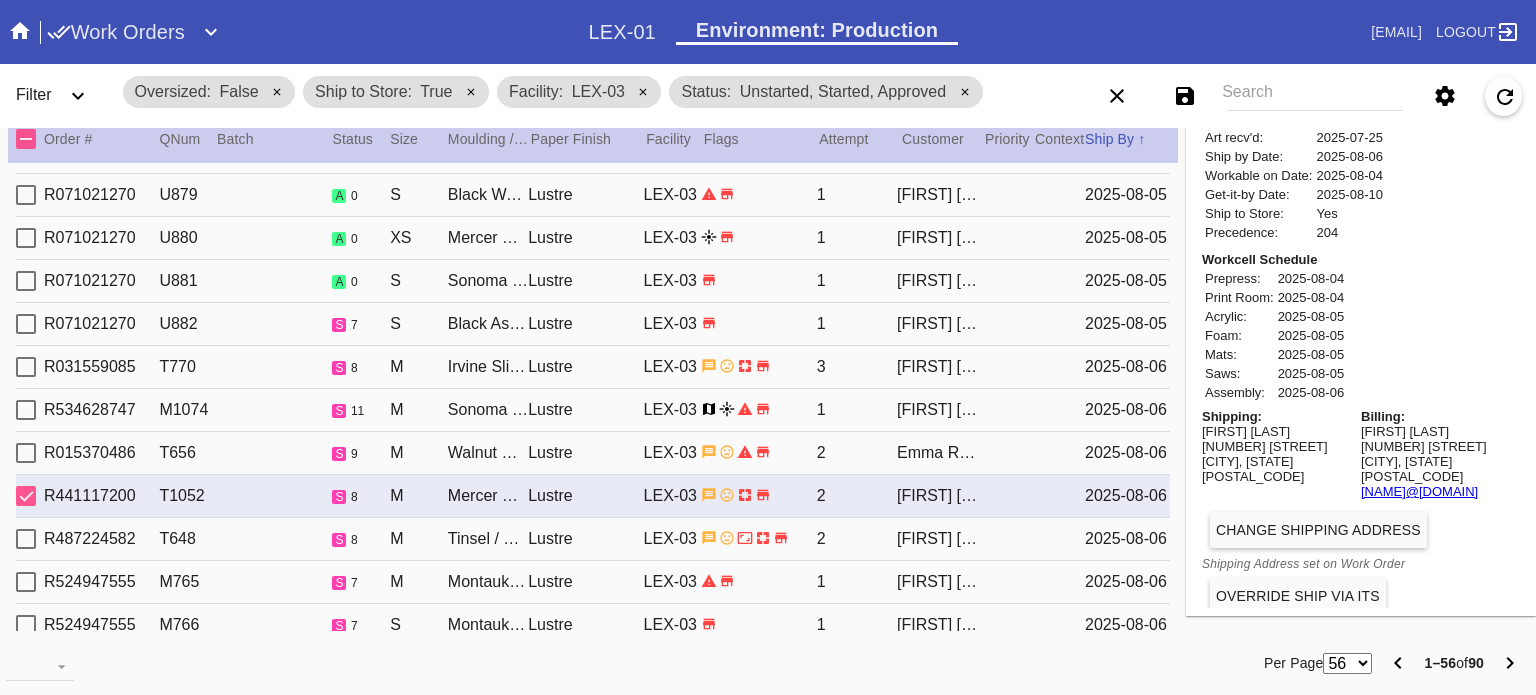 type on "1.5" 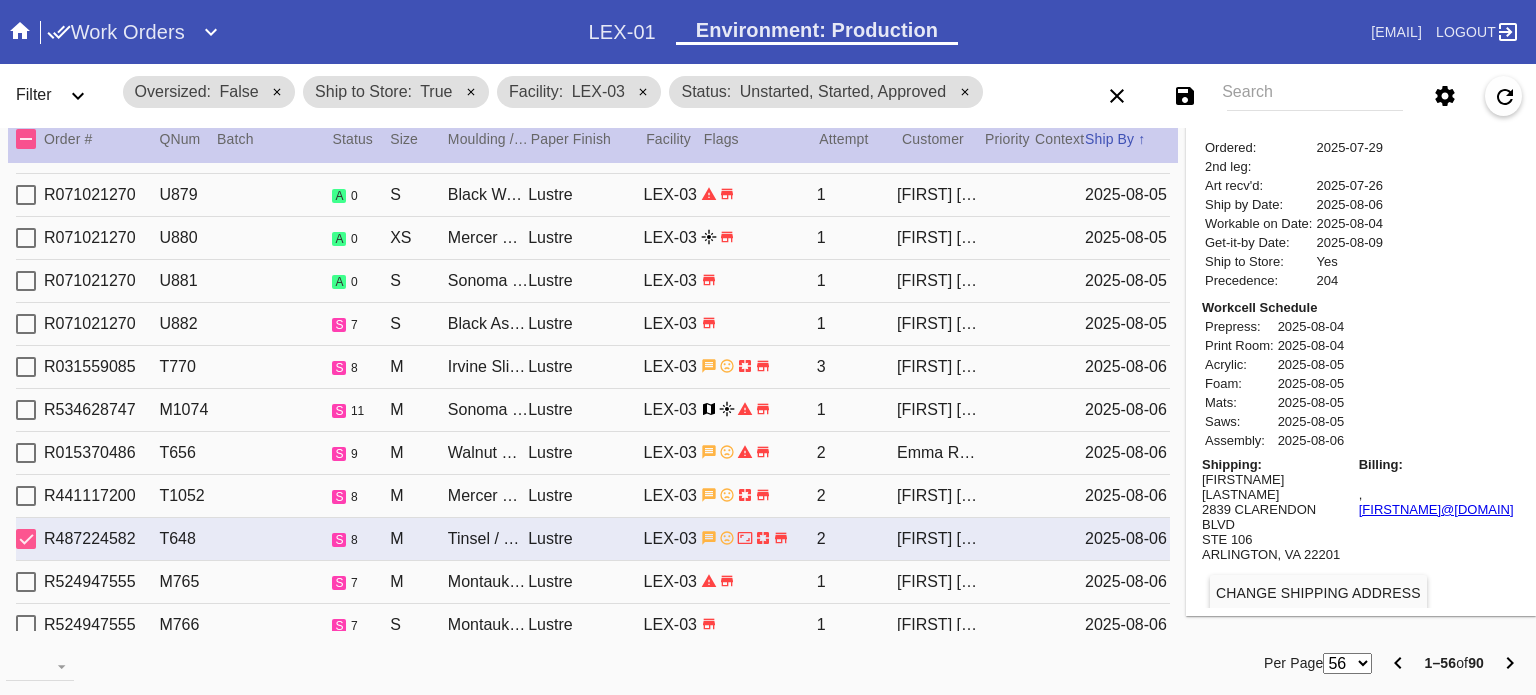 click on "Alexander Tekie" at bounding box center [1277, 487] 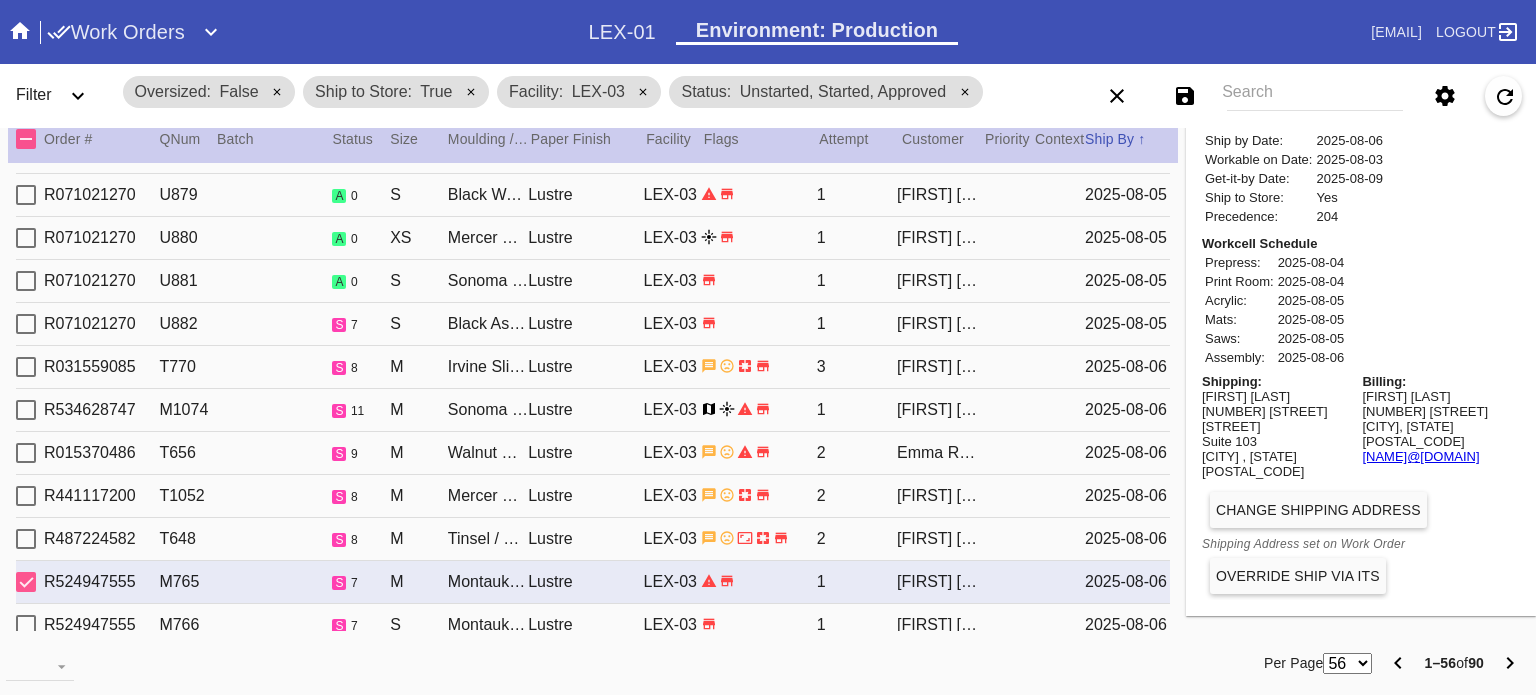 scroll, scrollTop: 768, scrollLeft: 0, axis: vertical 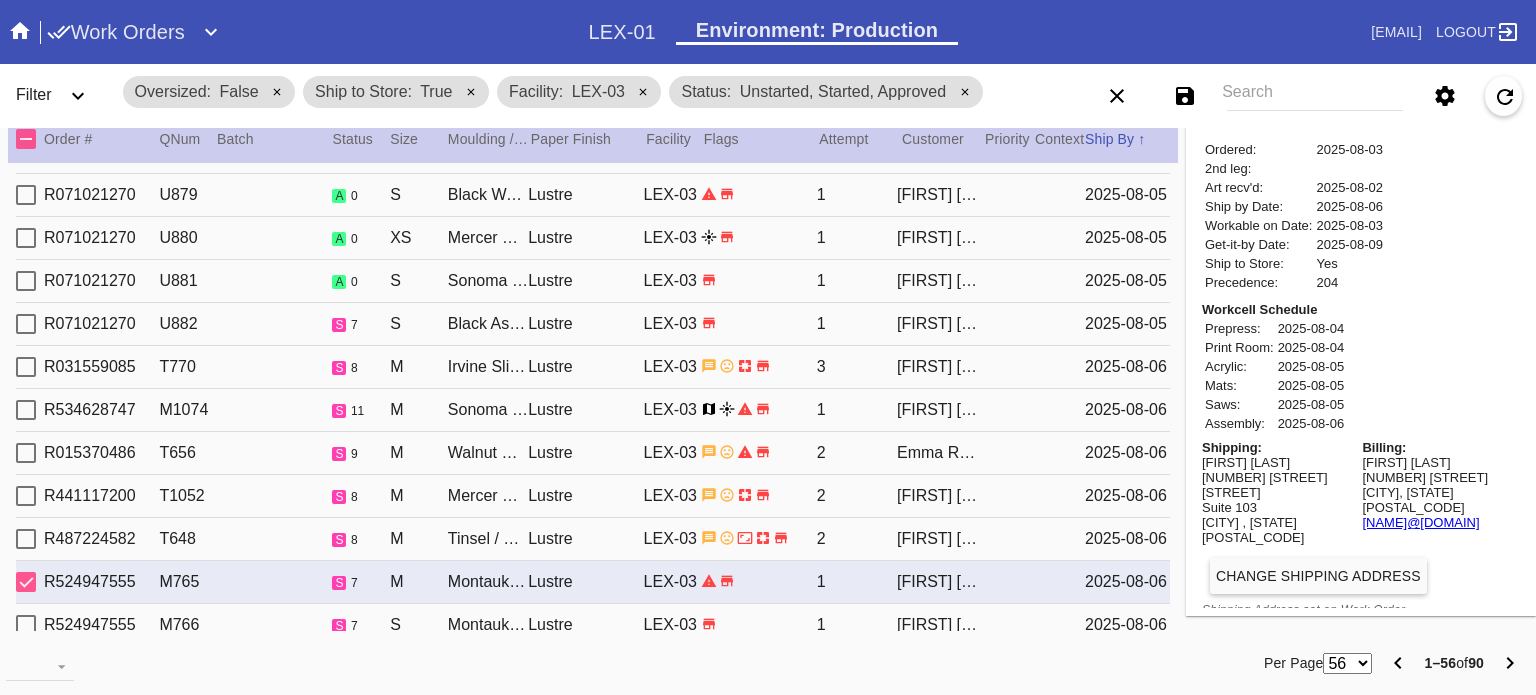 type on "1.0" 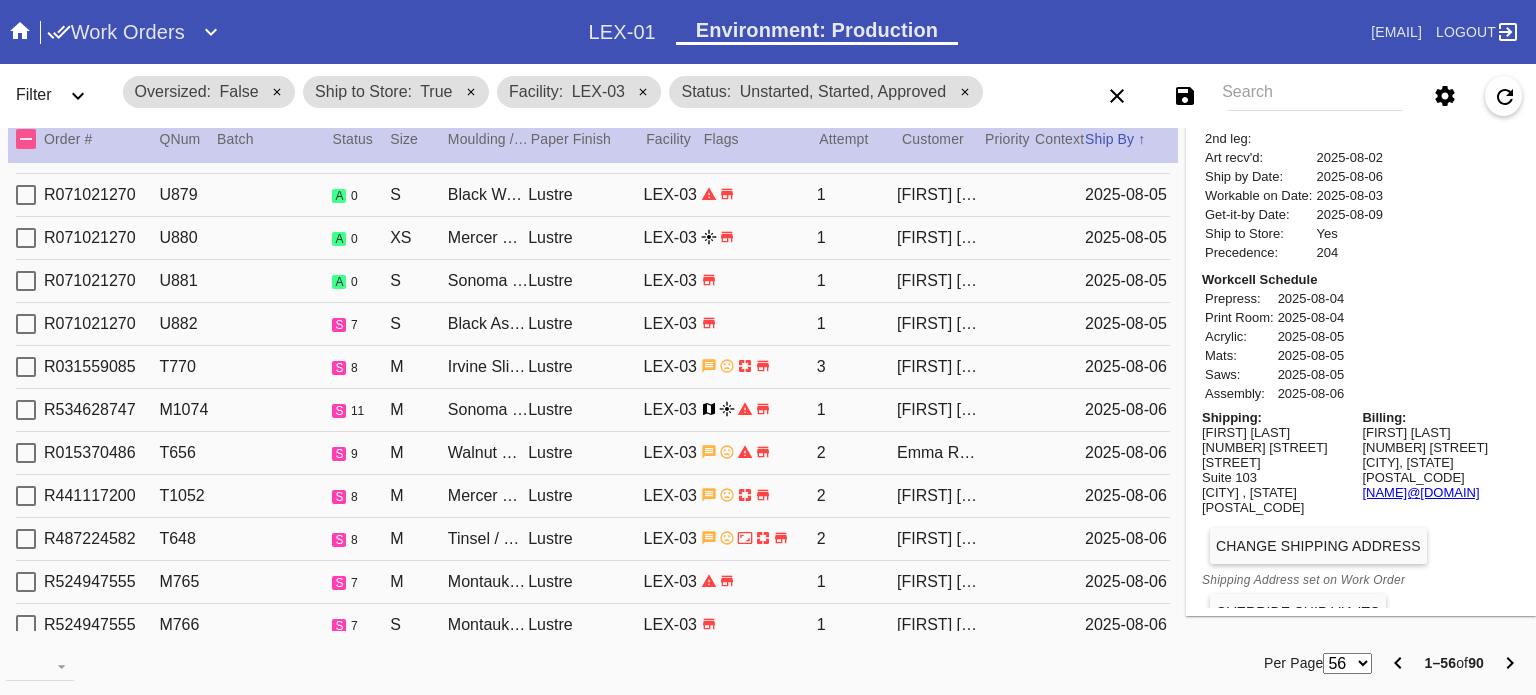 type on "1.5" 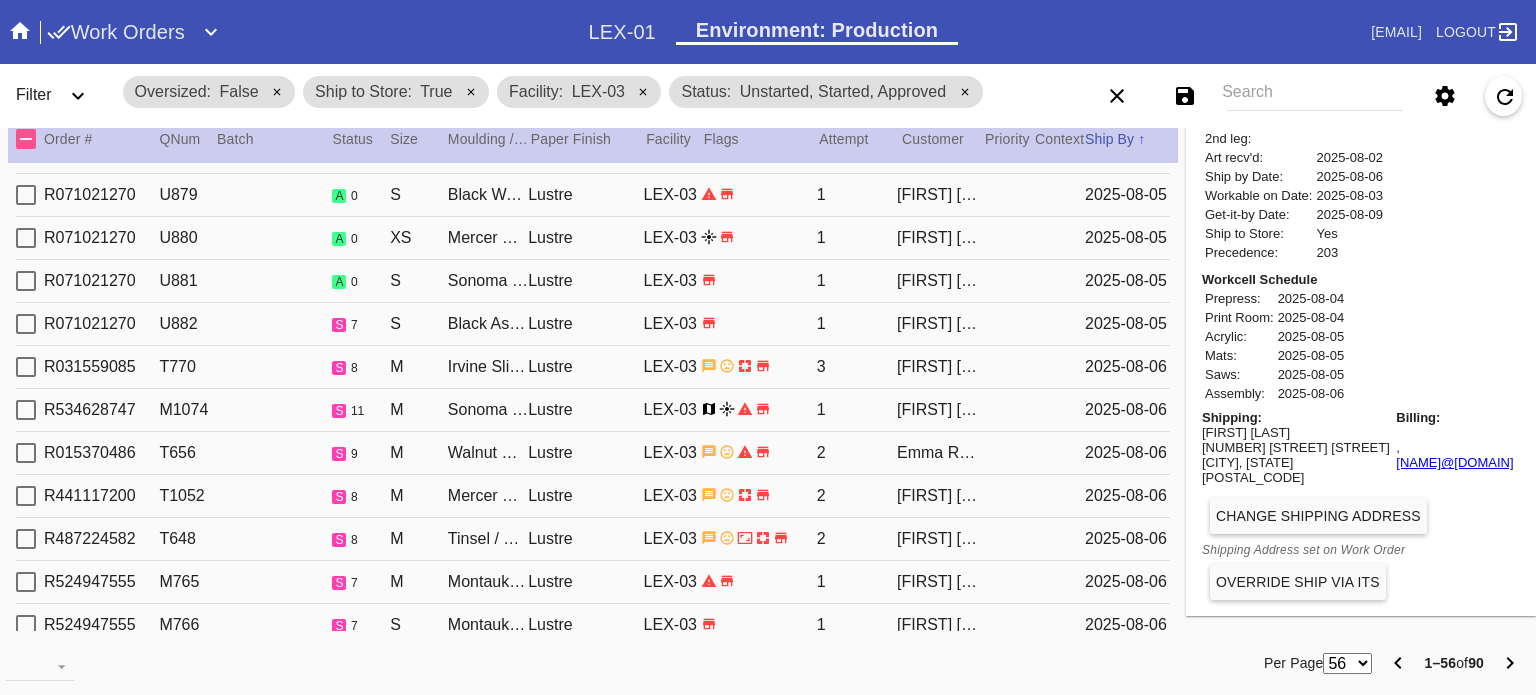 type on "2.5" 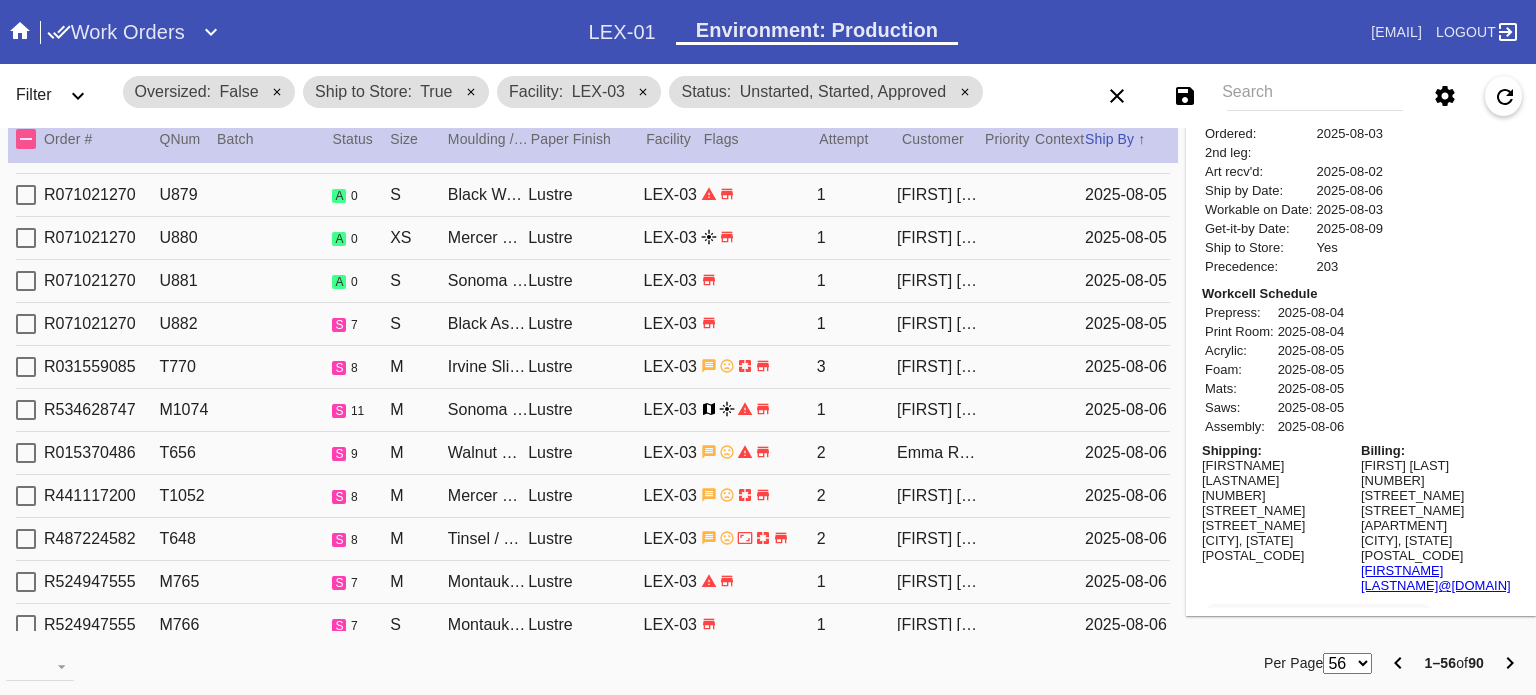 type on "2.375" 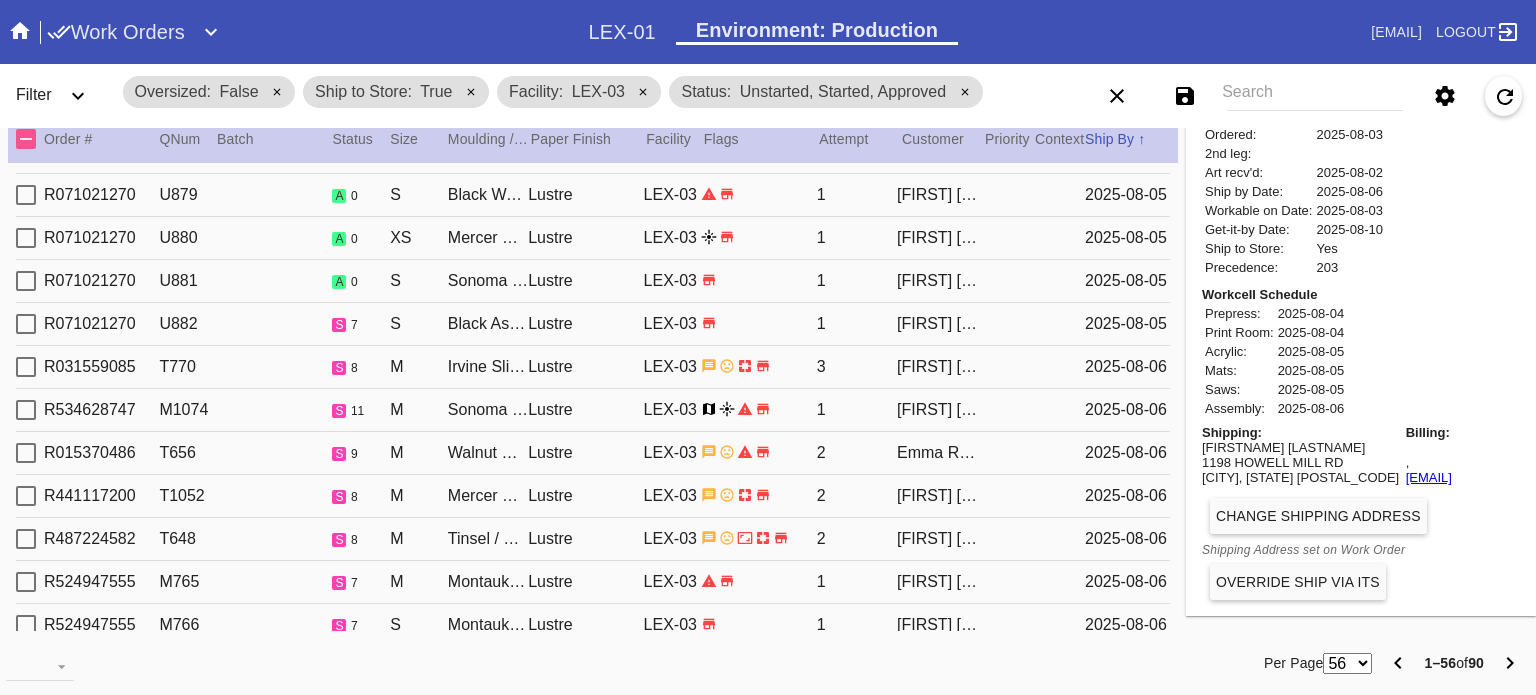 type on "2.0" 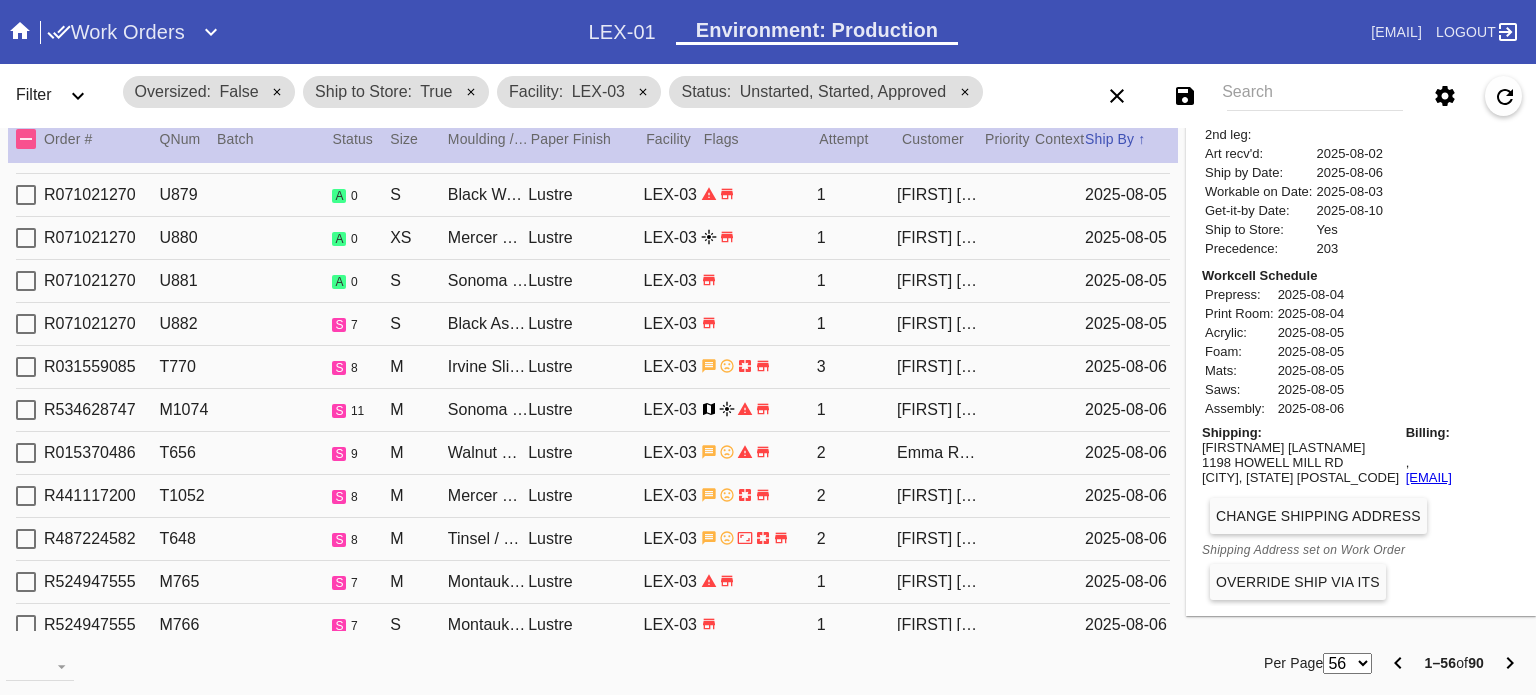 type on "***" 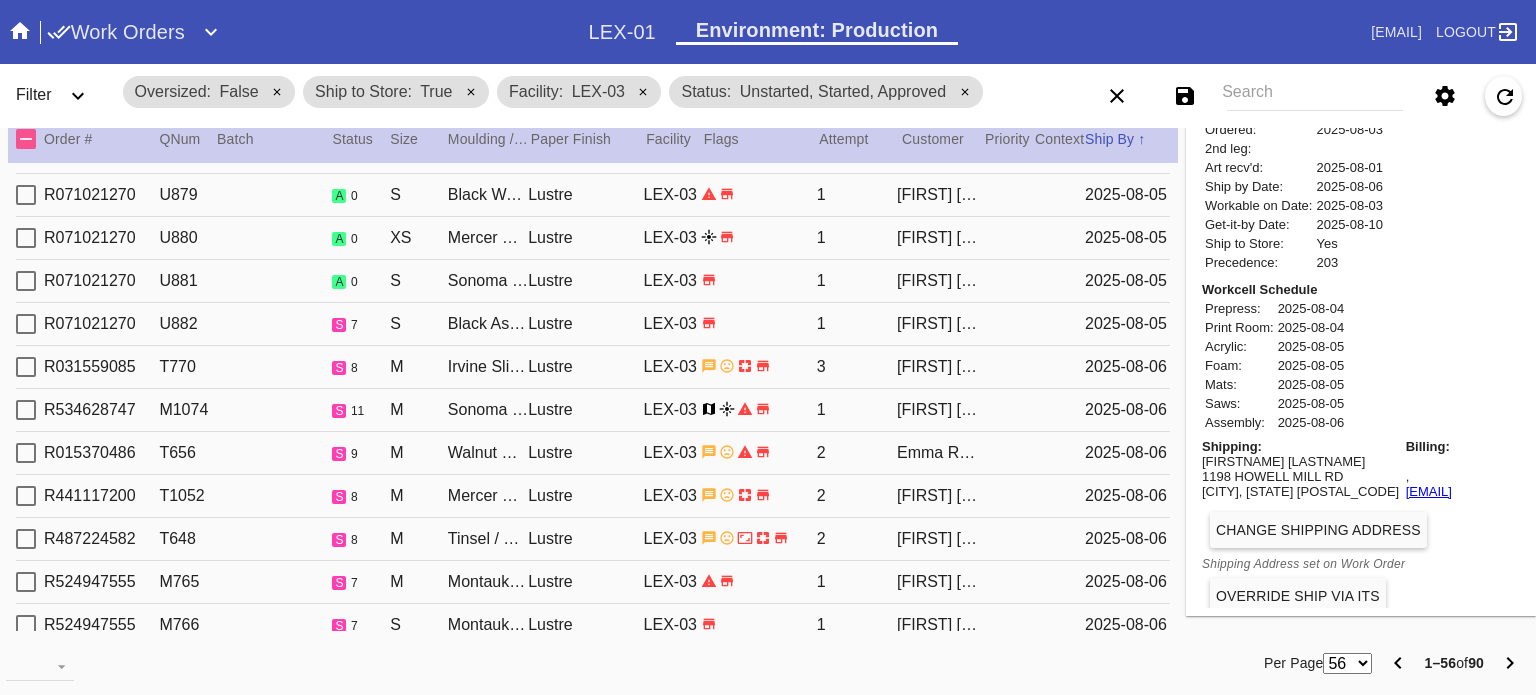 type 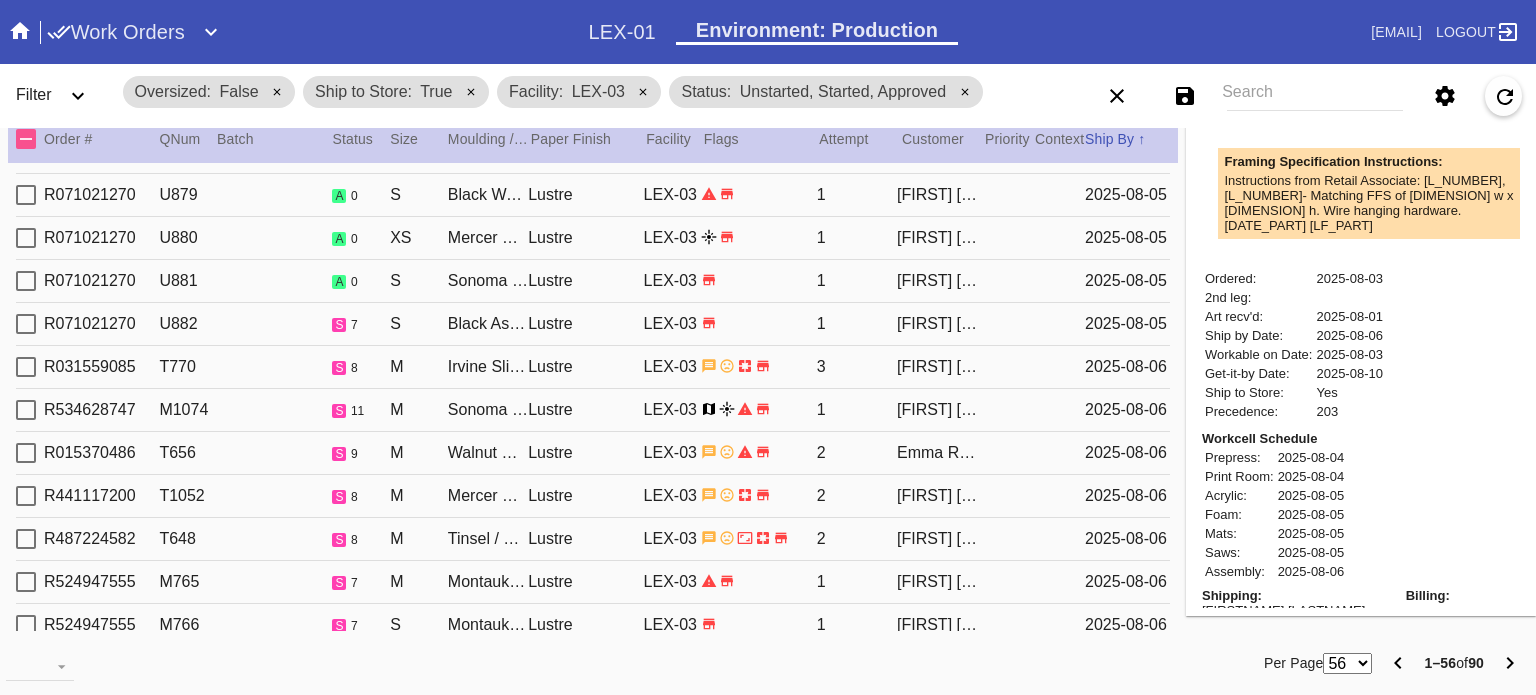 type on "Hopper" 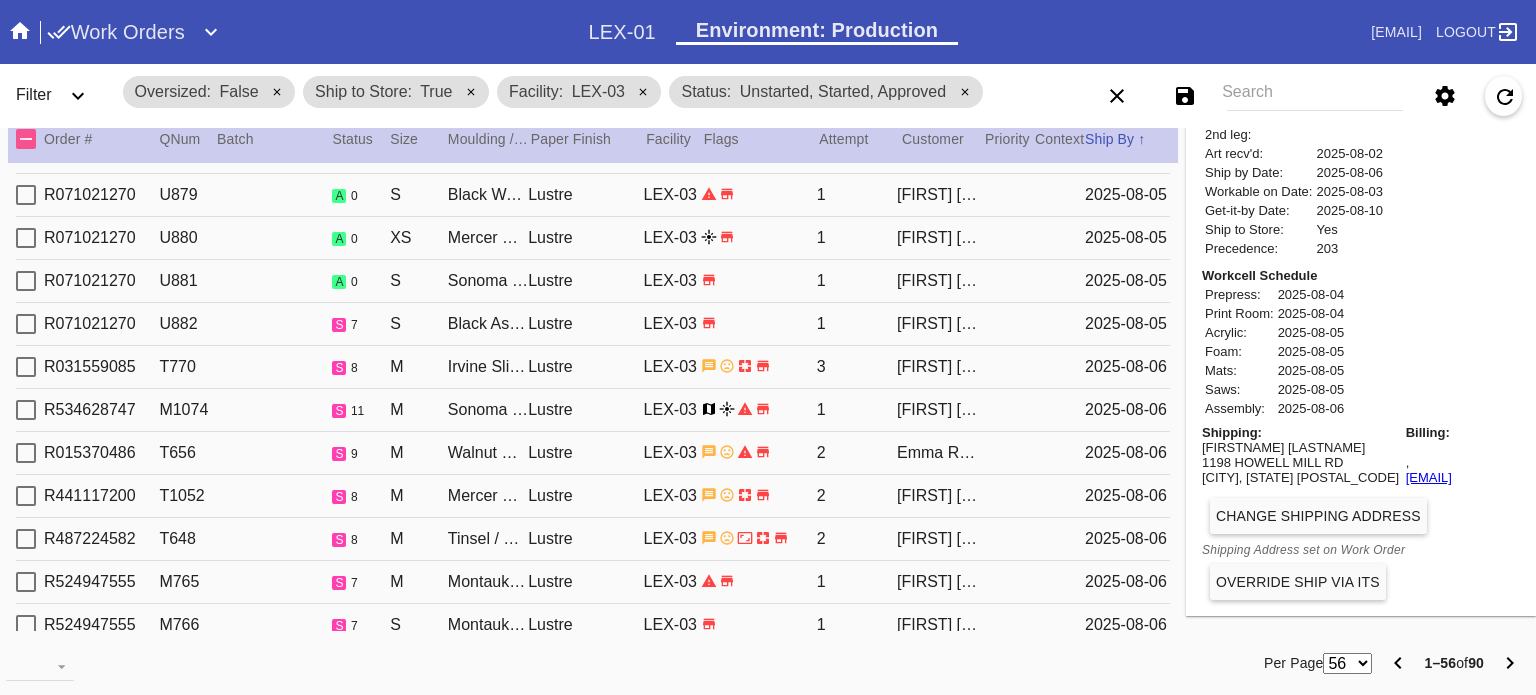 type on "2.5" 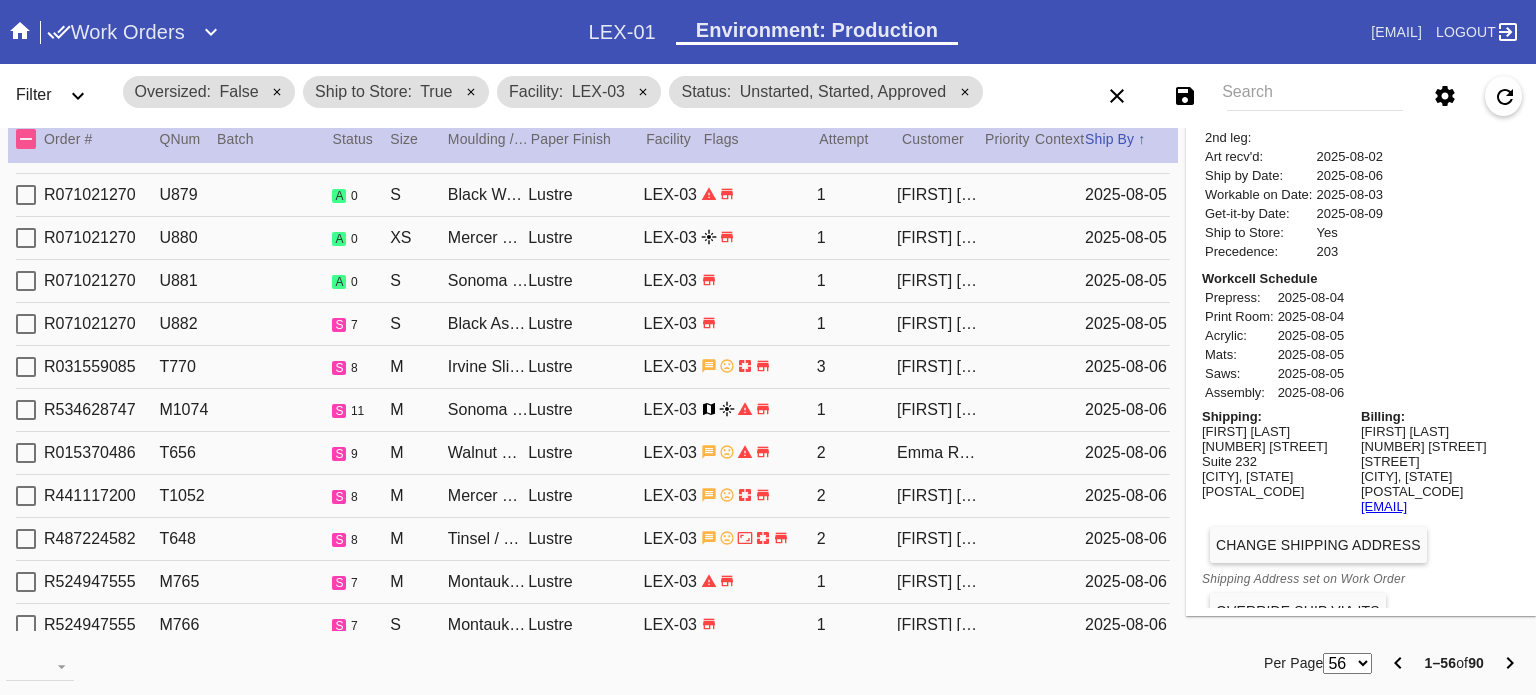 click on "Shipping: Ben Park 5460 West Lovers Lane Suite 232 Dallas , TX 75209 Billing: Mimi Park 3803 Calculus Drive Dallas, TX 75244 mimipark123@gmail.com" at bounding box center (1361, 465) 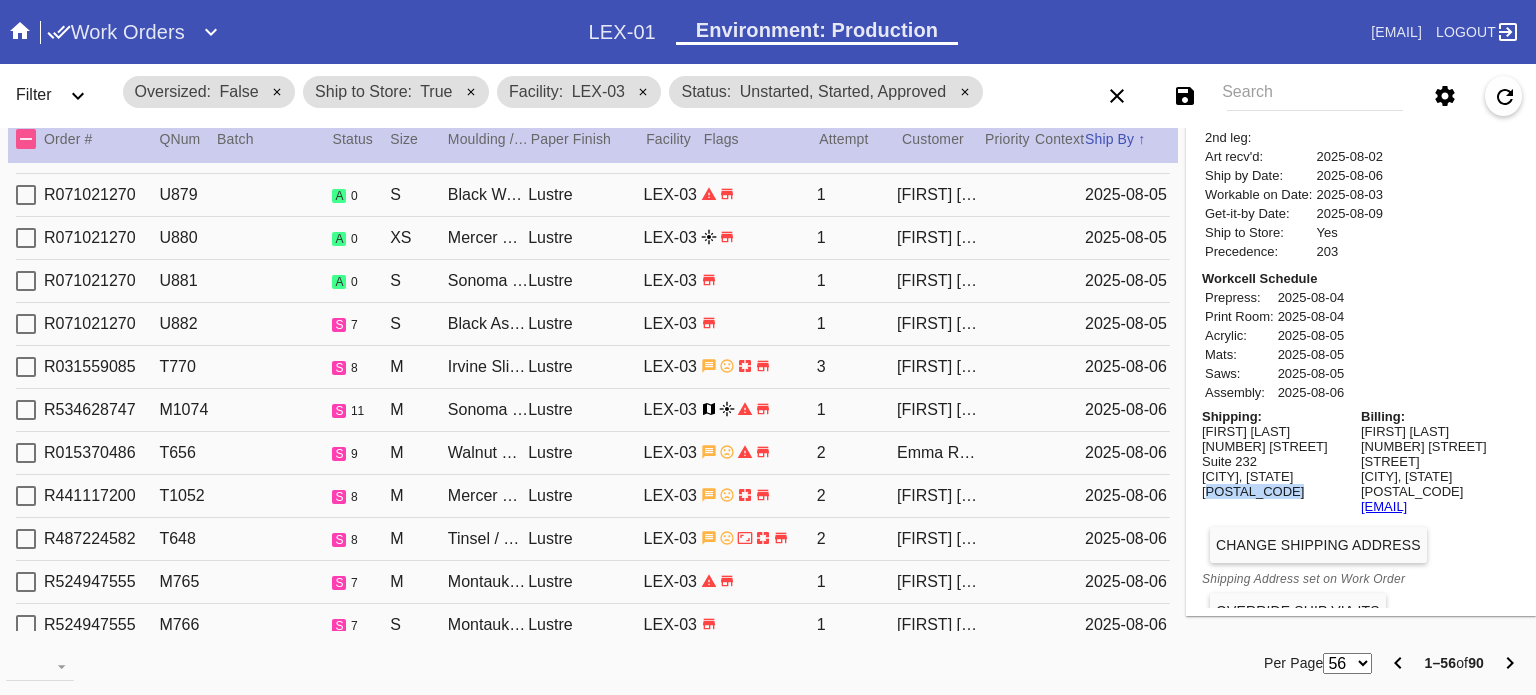 type on "4.75" 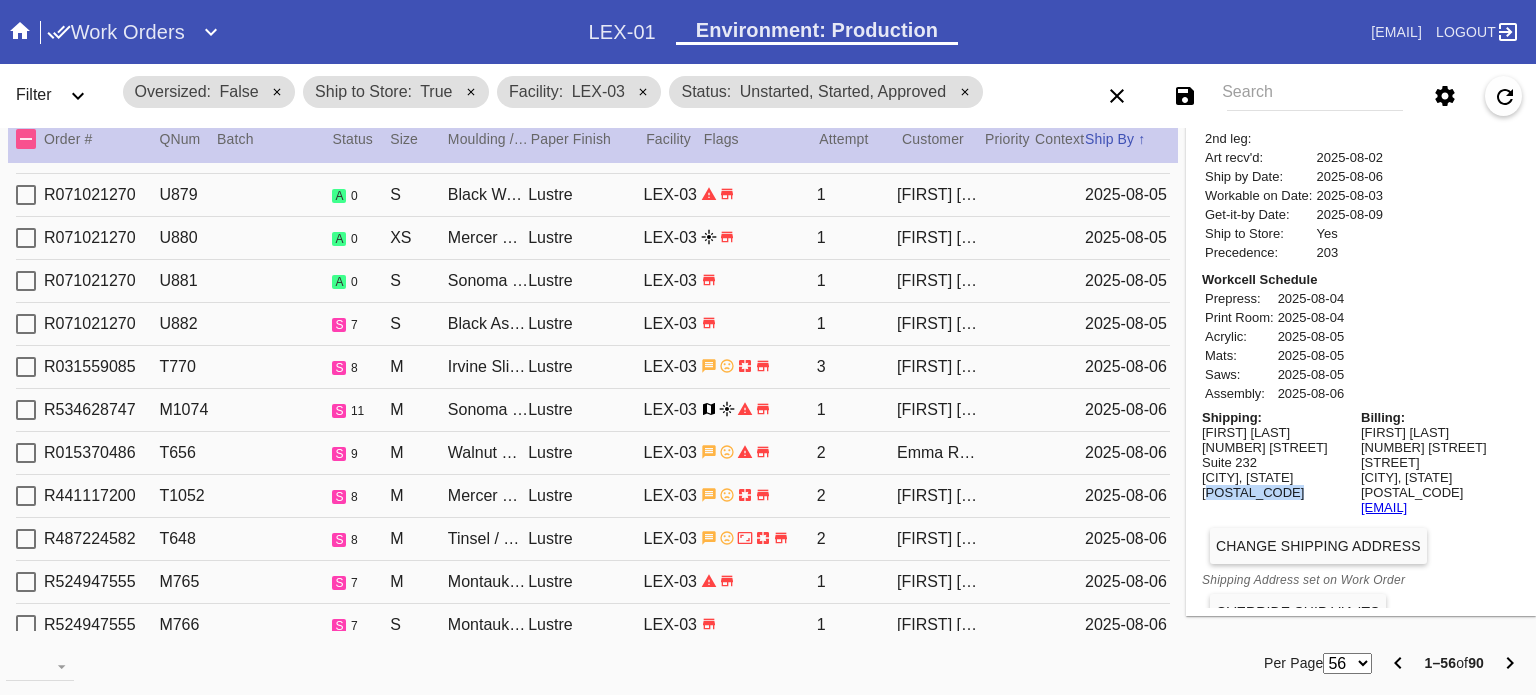 type on "9.75" 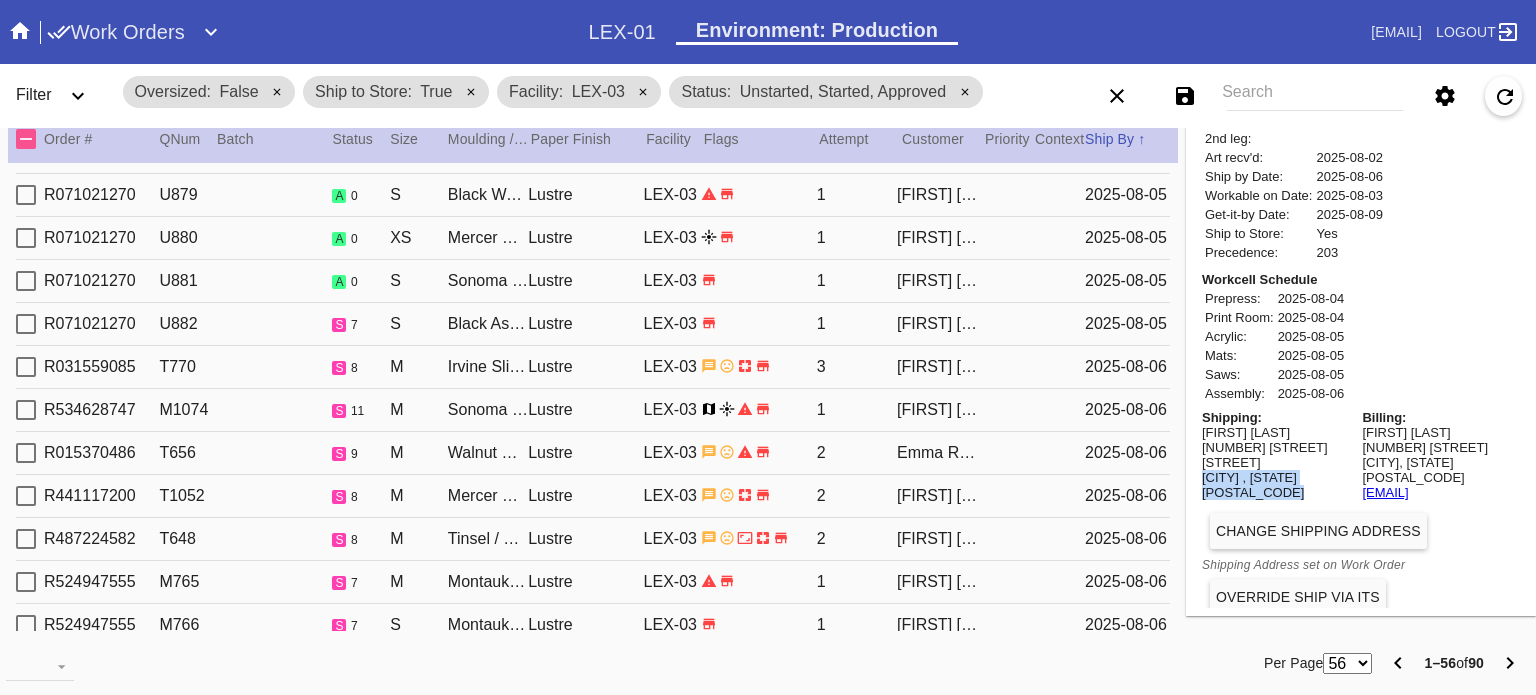 type on "8.75" 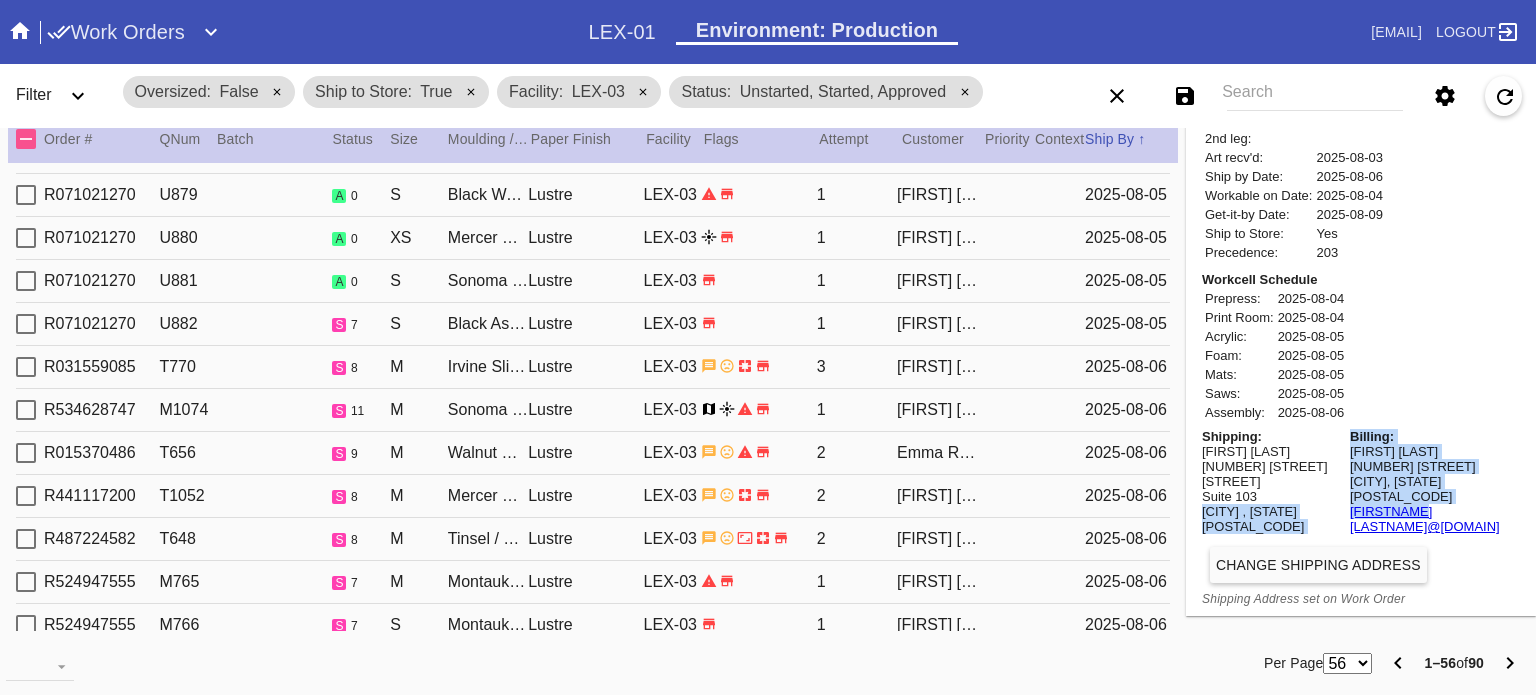 scroll, scrollTop: 787, scrollLeft: 0, axis: vertical 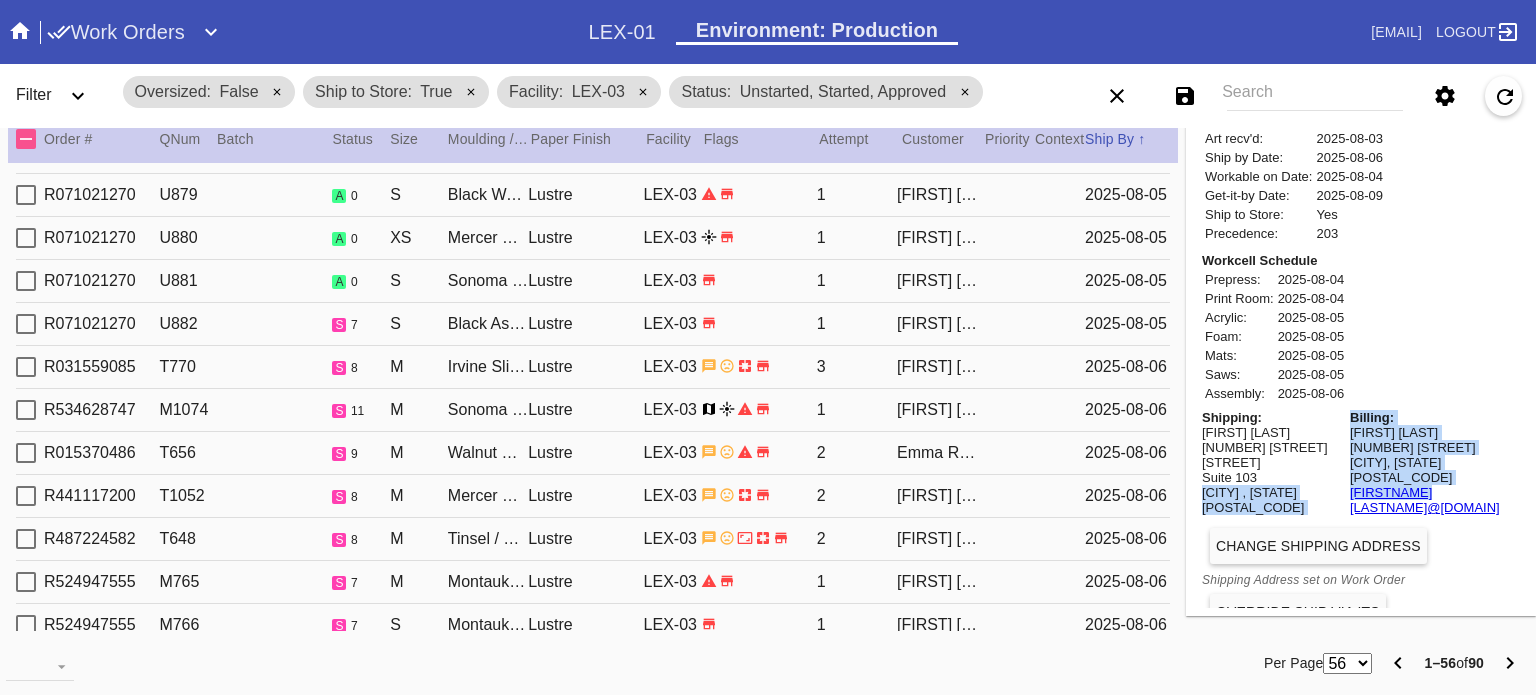 drag, startPoint x: 1326, startPoint y: 472, endPoint x: 1291, endPoint y: 463, distance: 36.138622 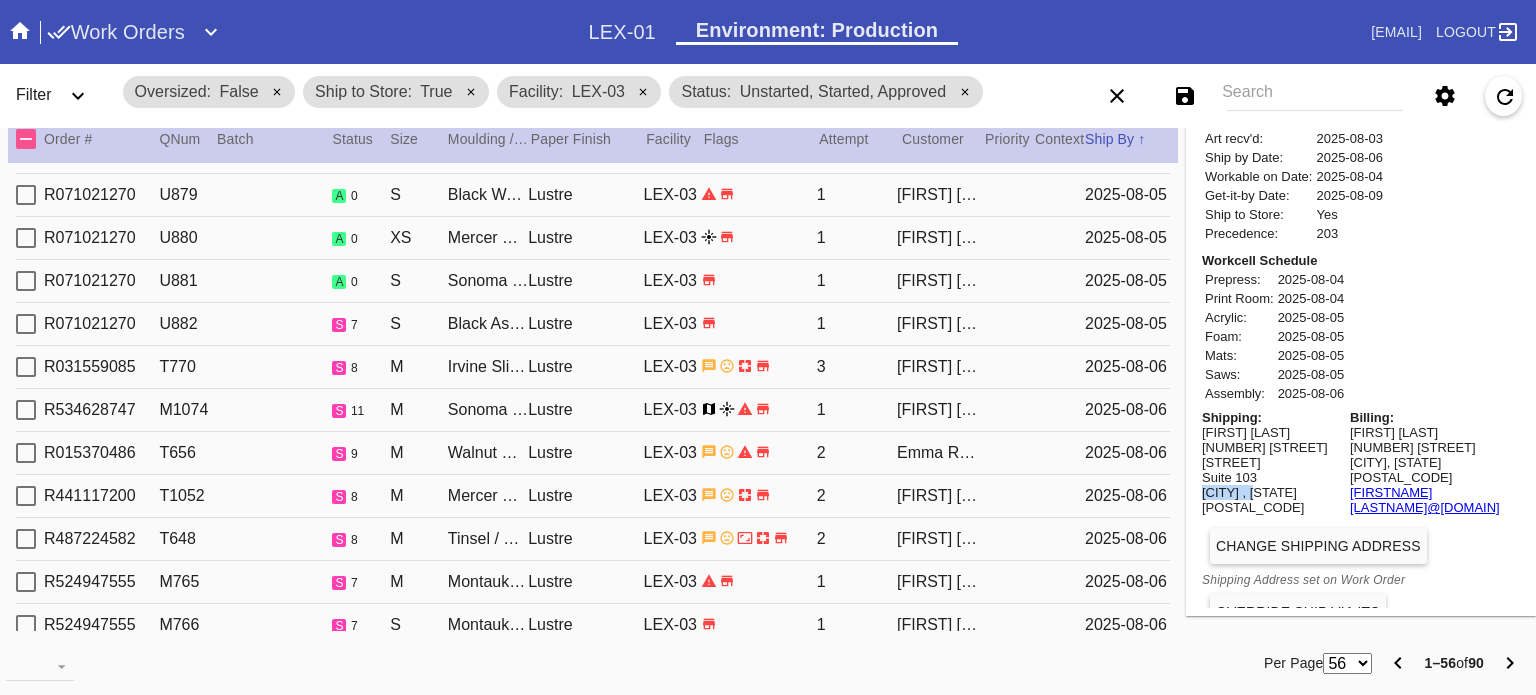 click on "Suite 103" at bounding box center (1273, 477) 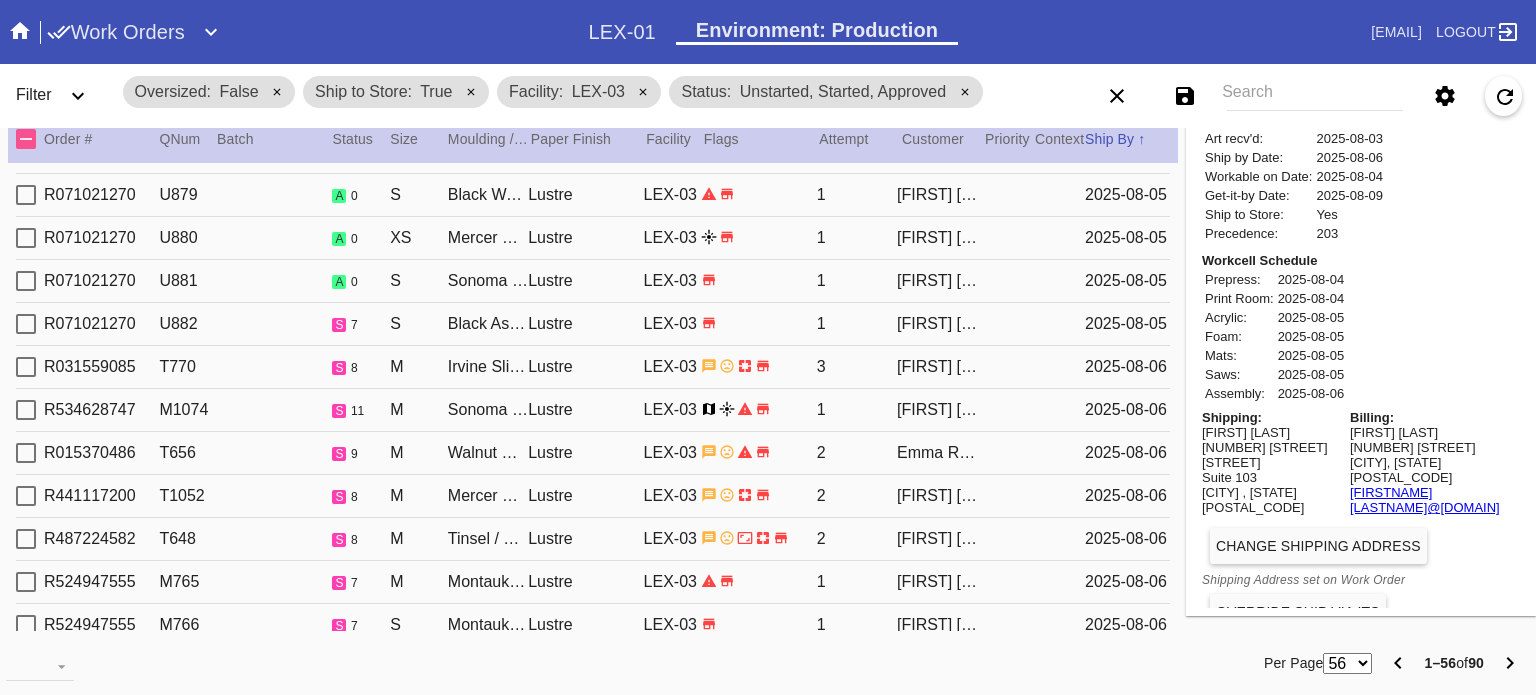 type on "***" 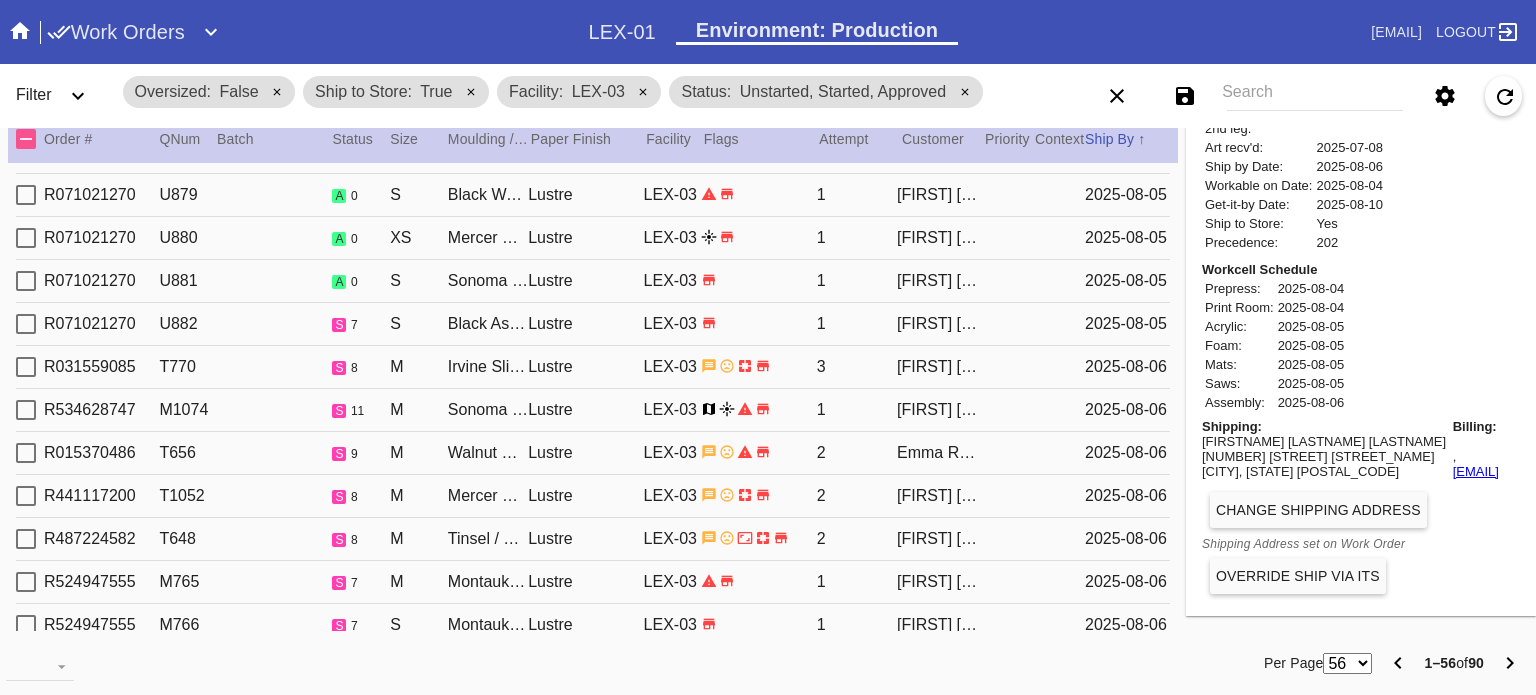 type 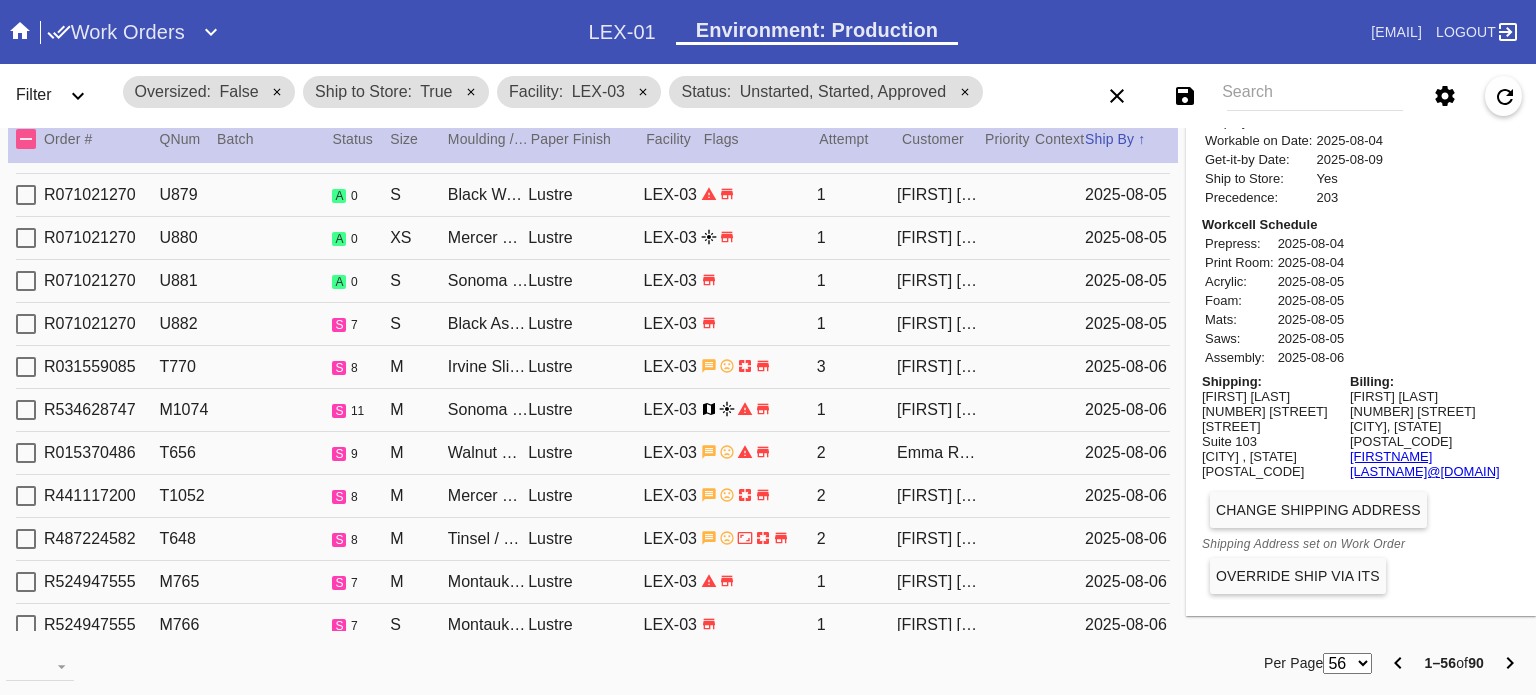 scroll, scrollTop: 787, scrollLeft: 0, axis: vertical 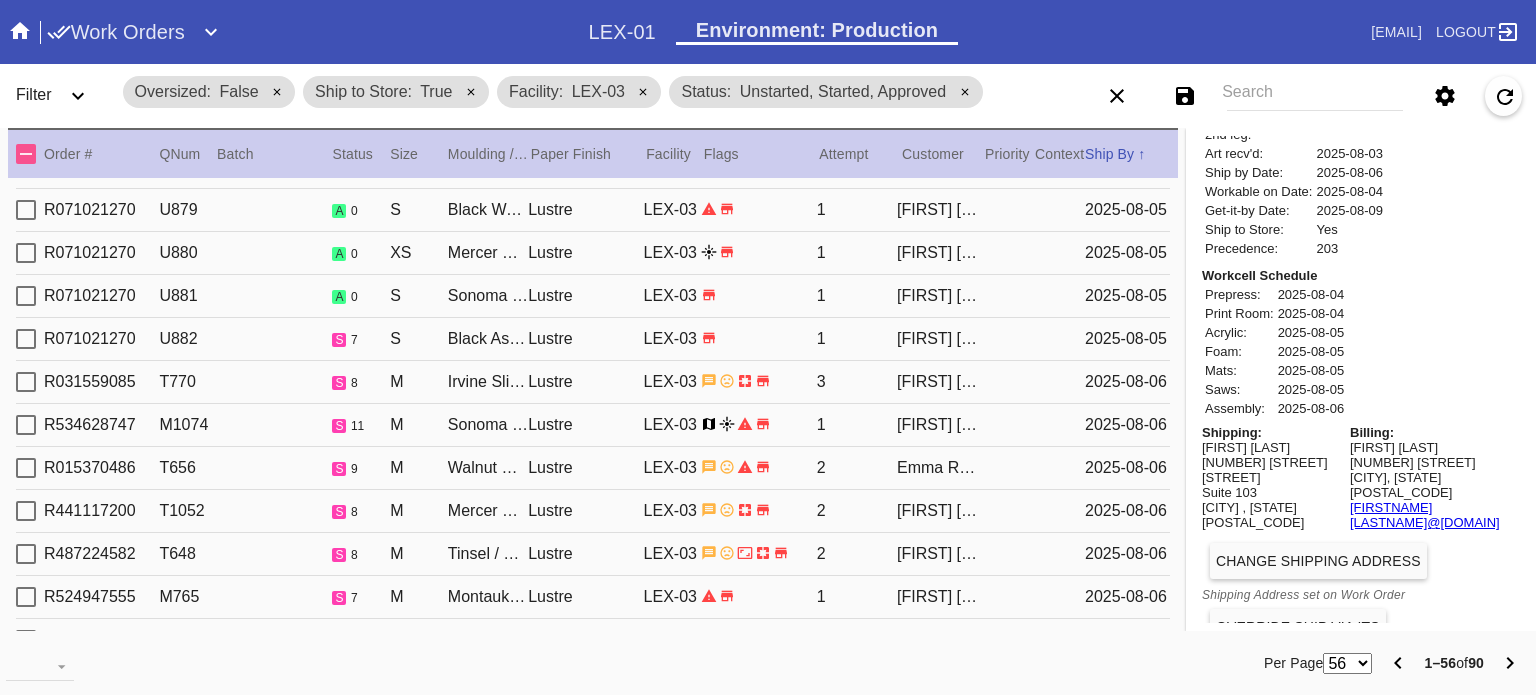 type on "9.75" 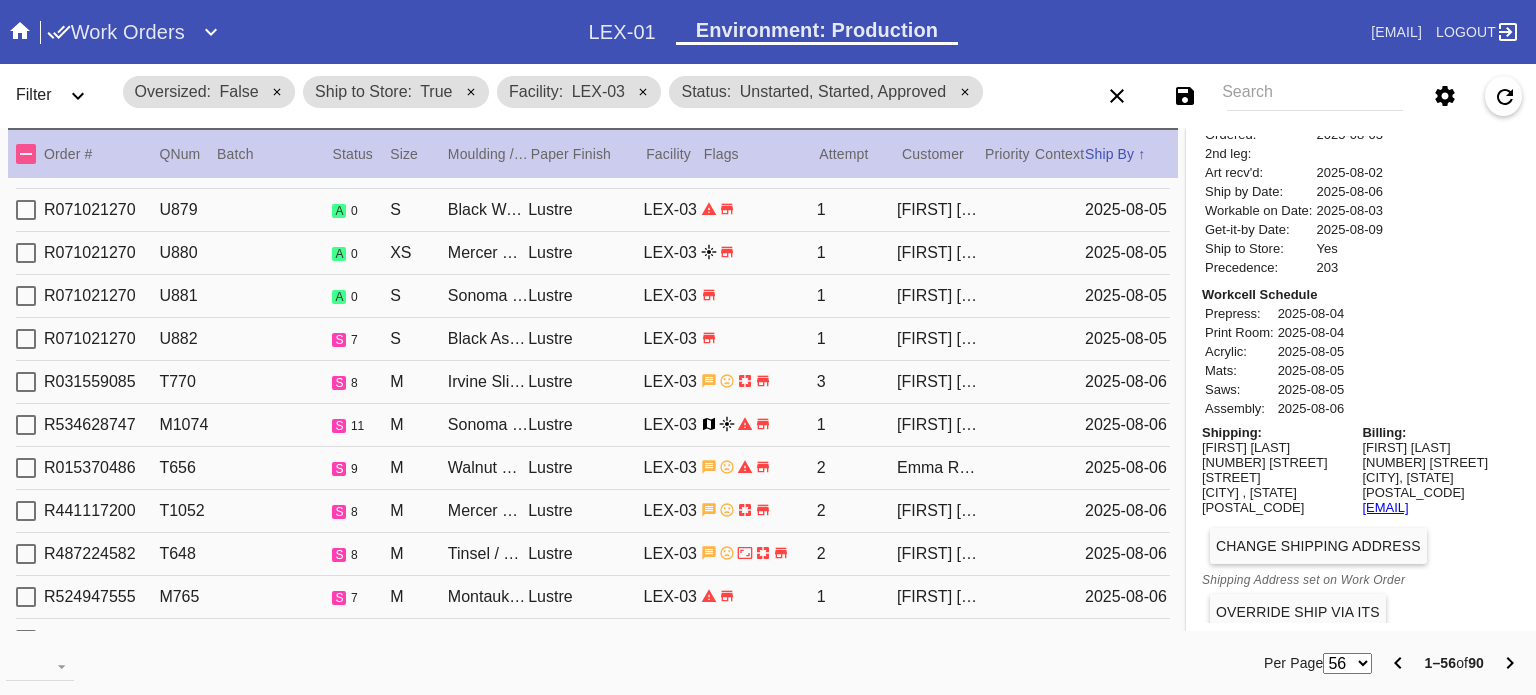 type on "8.75" 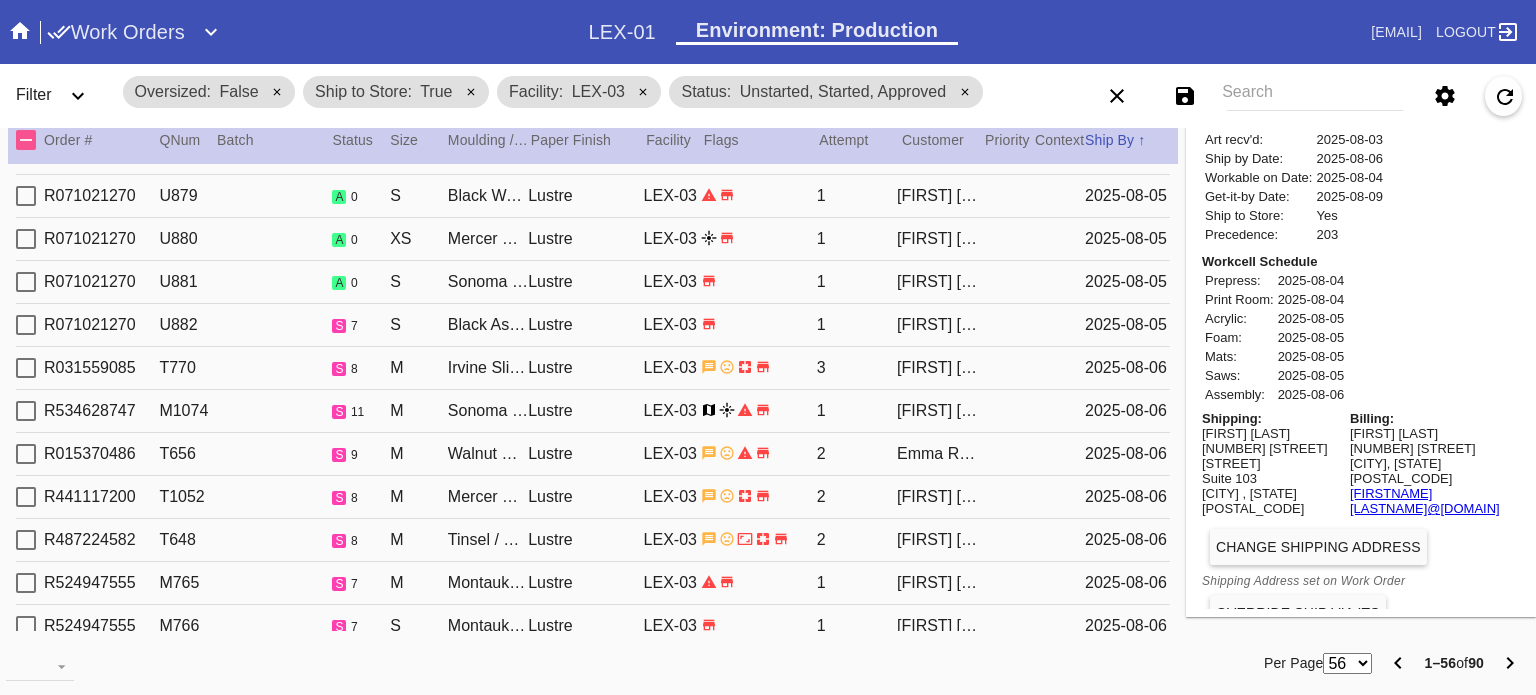 scroll, scrollTop: 15, scrollLeft: 0, axis: vertical 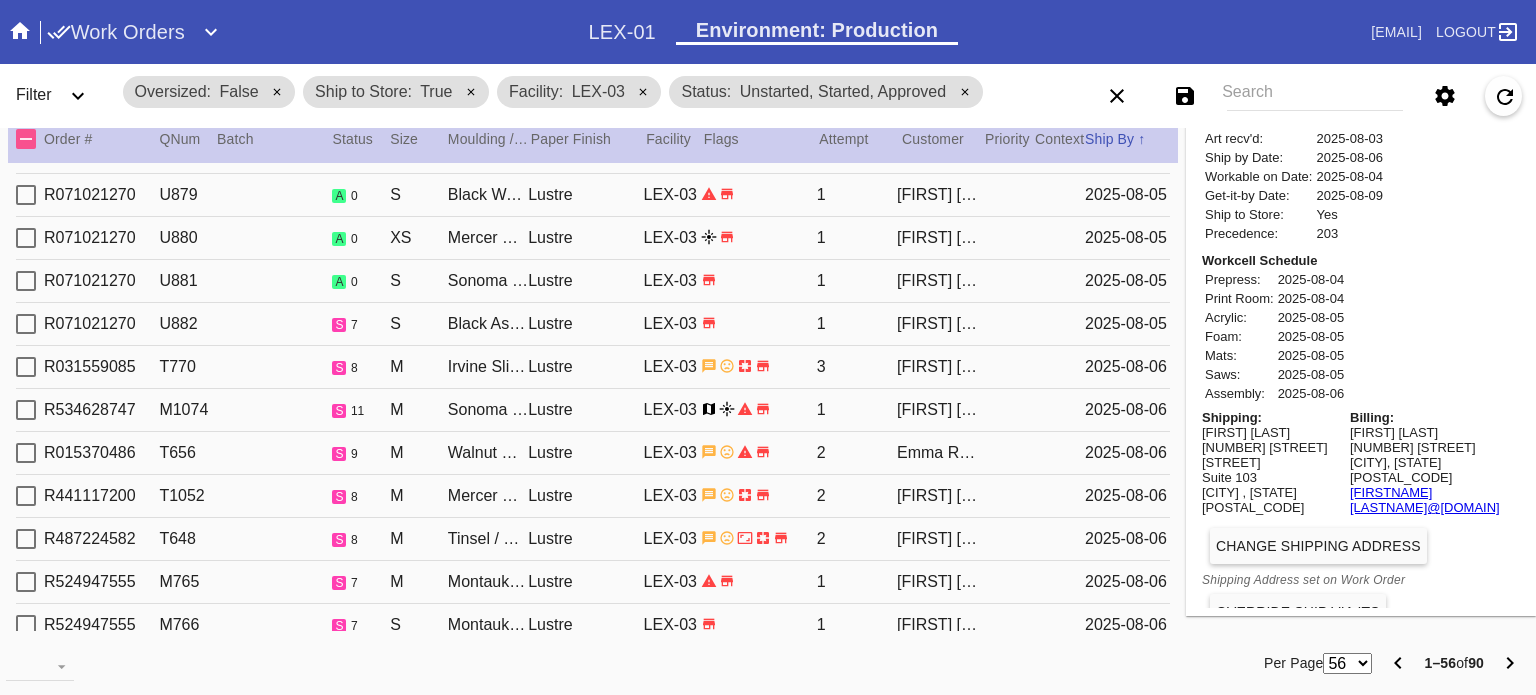 type on "***" 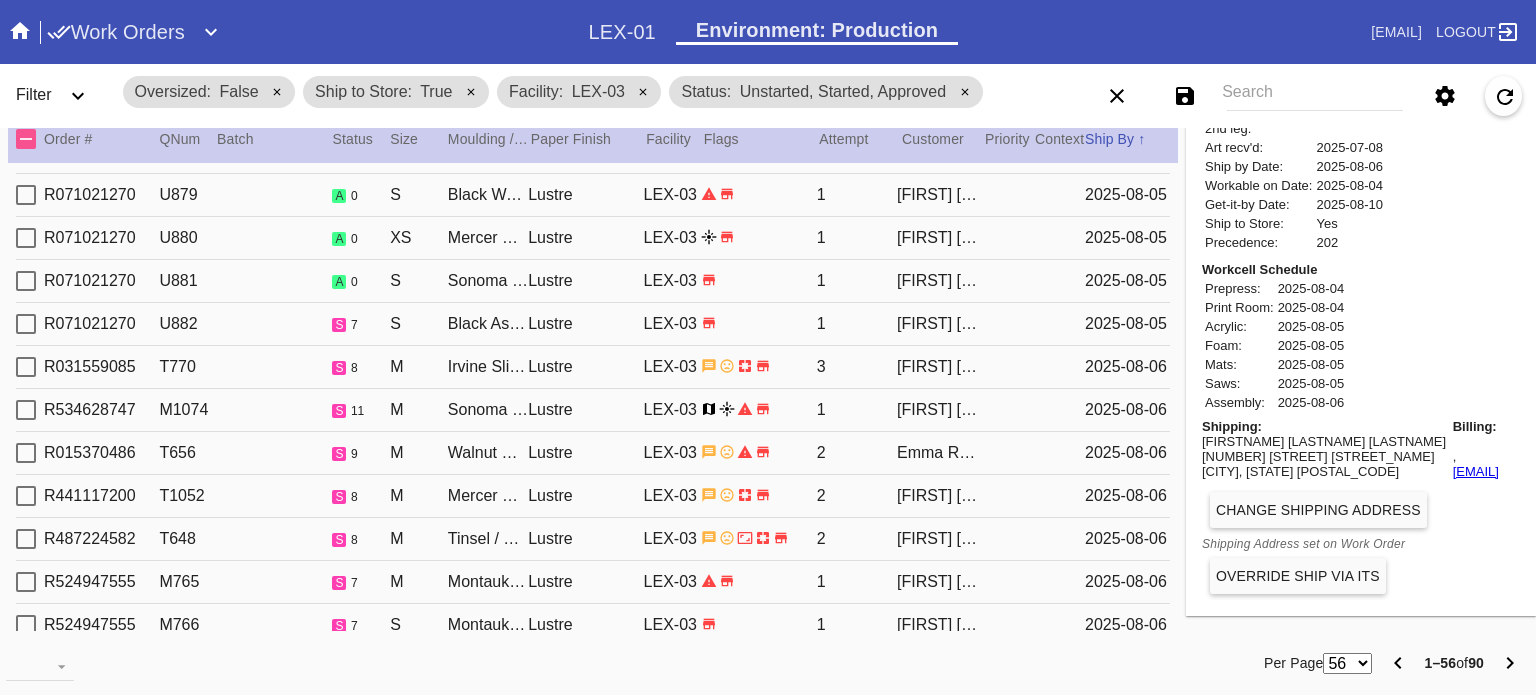 type 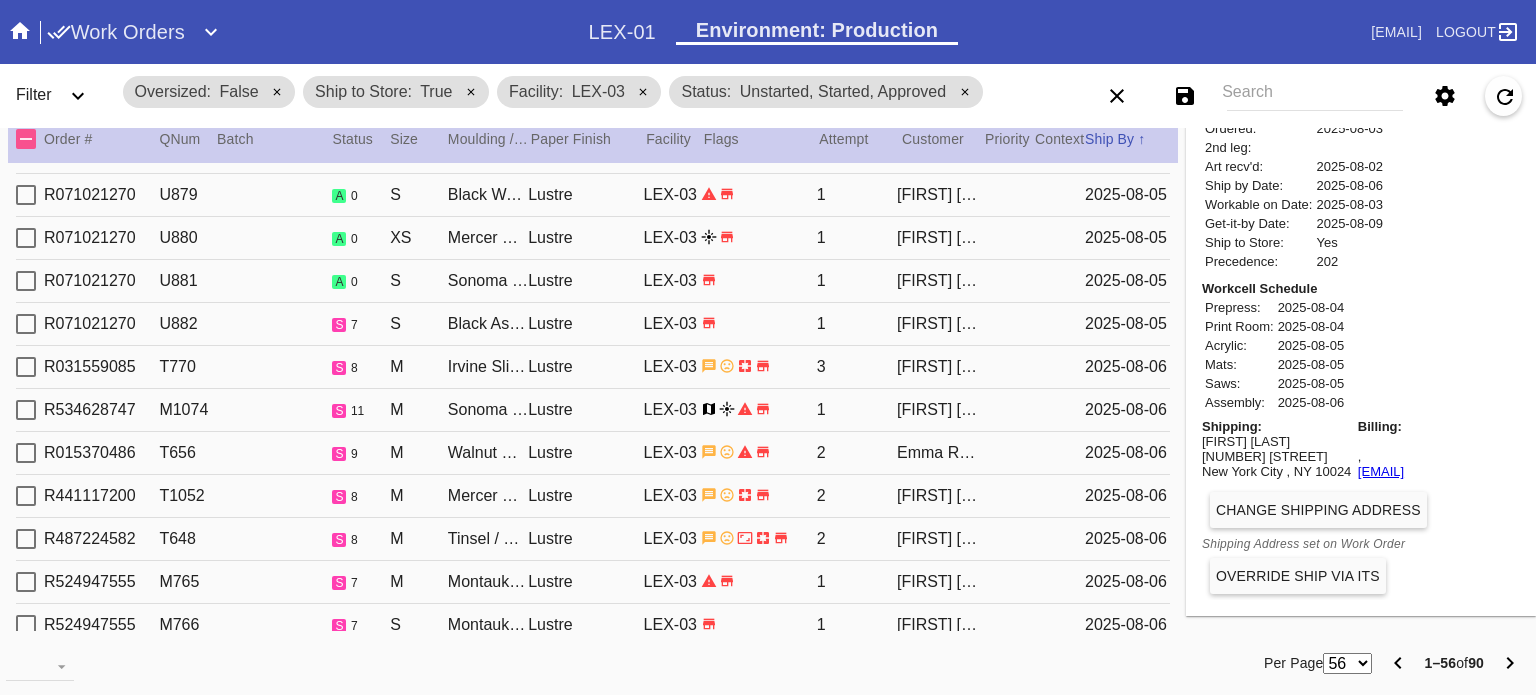 type on "1.0" 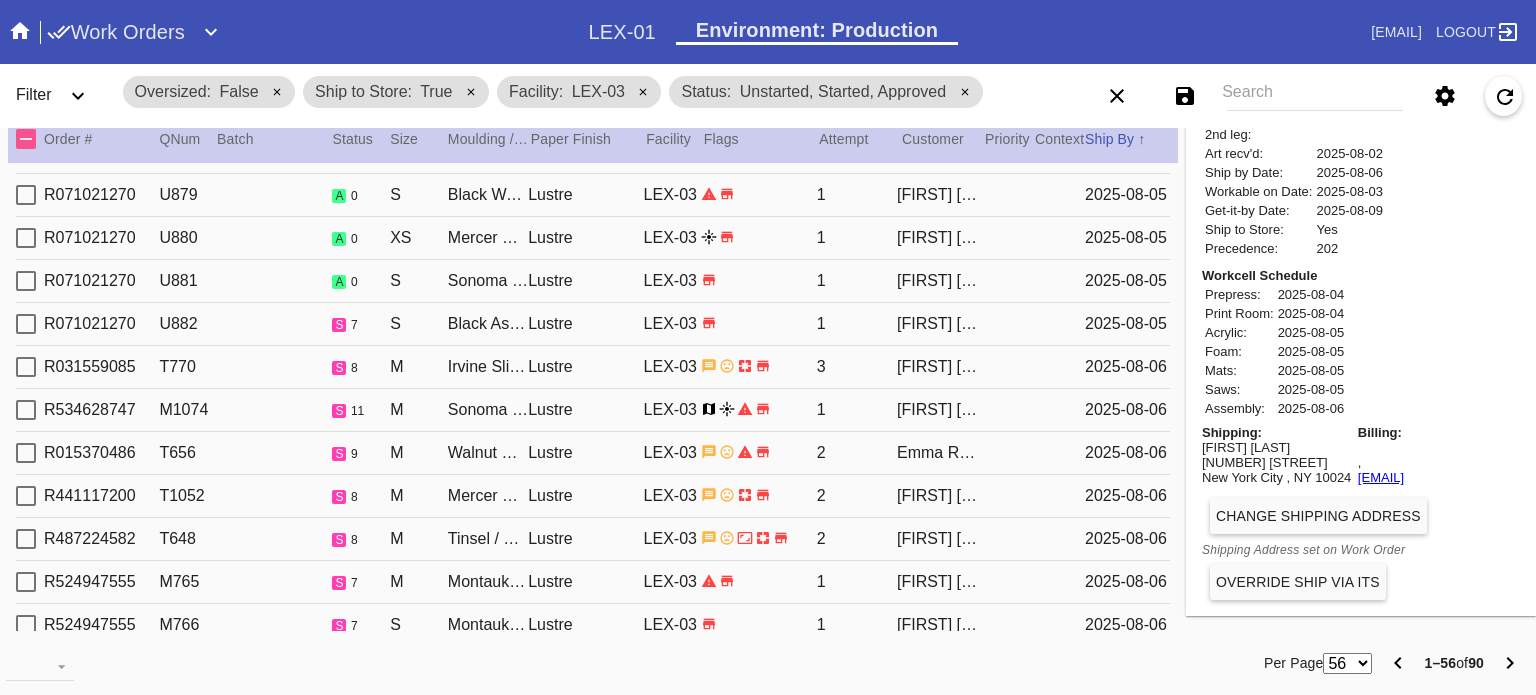 type on "1.5" 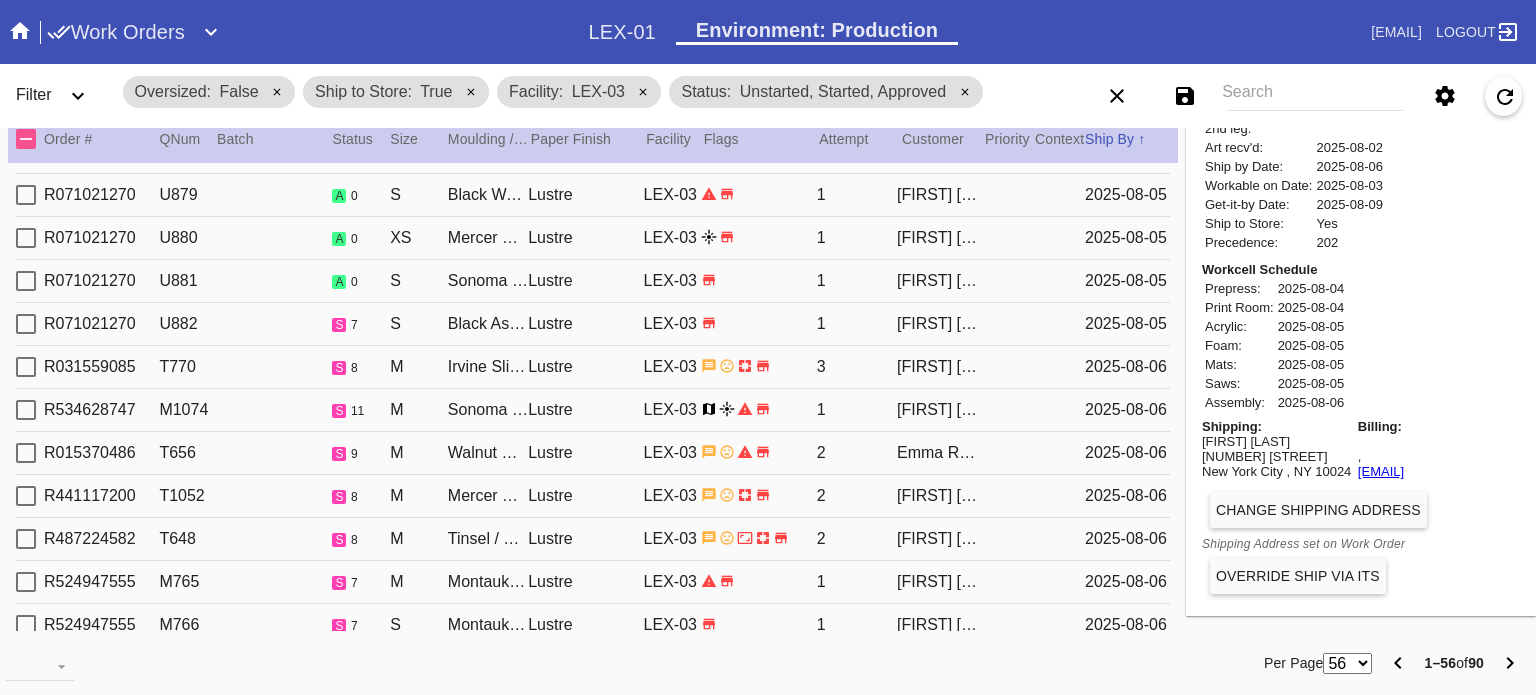 type on "July 2, 2025: Grandma Ellen’s first time meeting Ruby!" 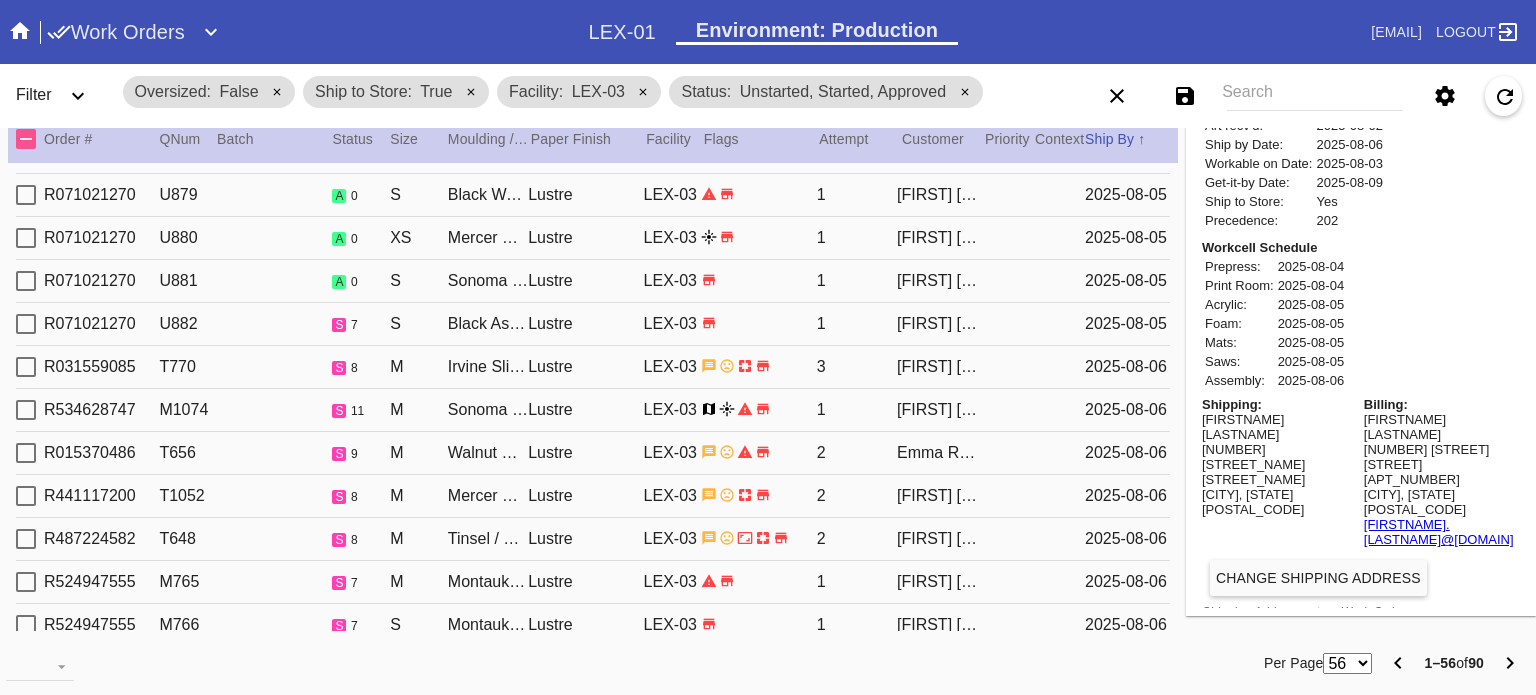 type on "1.5625" 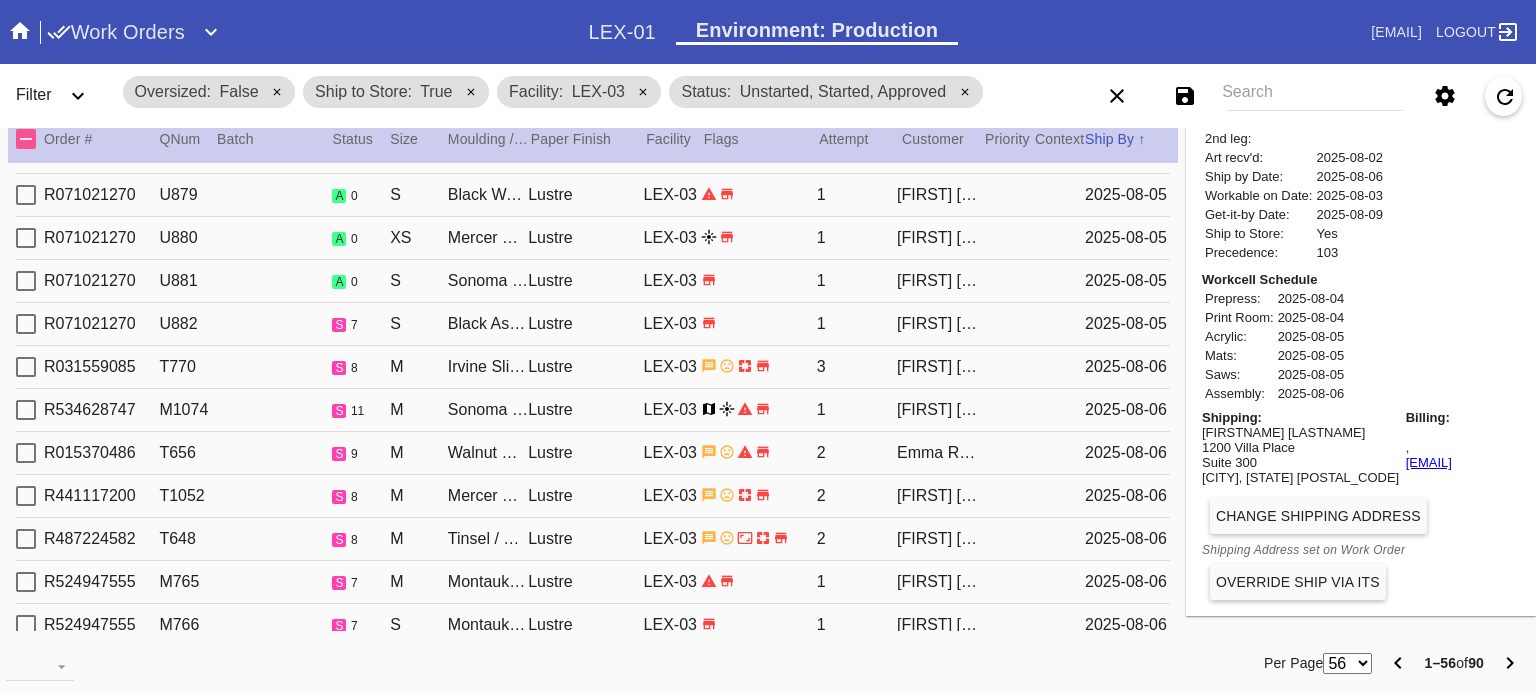 scroll, scrollTop: 787, scrollLeft: 0, axis: vertical 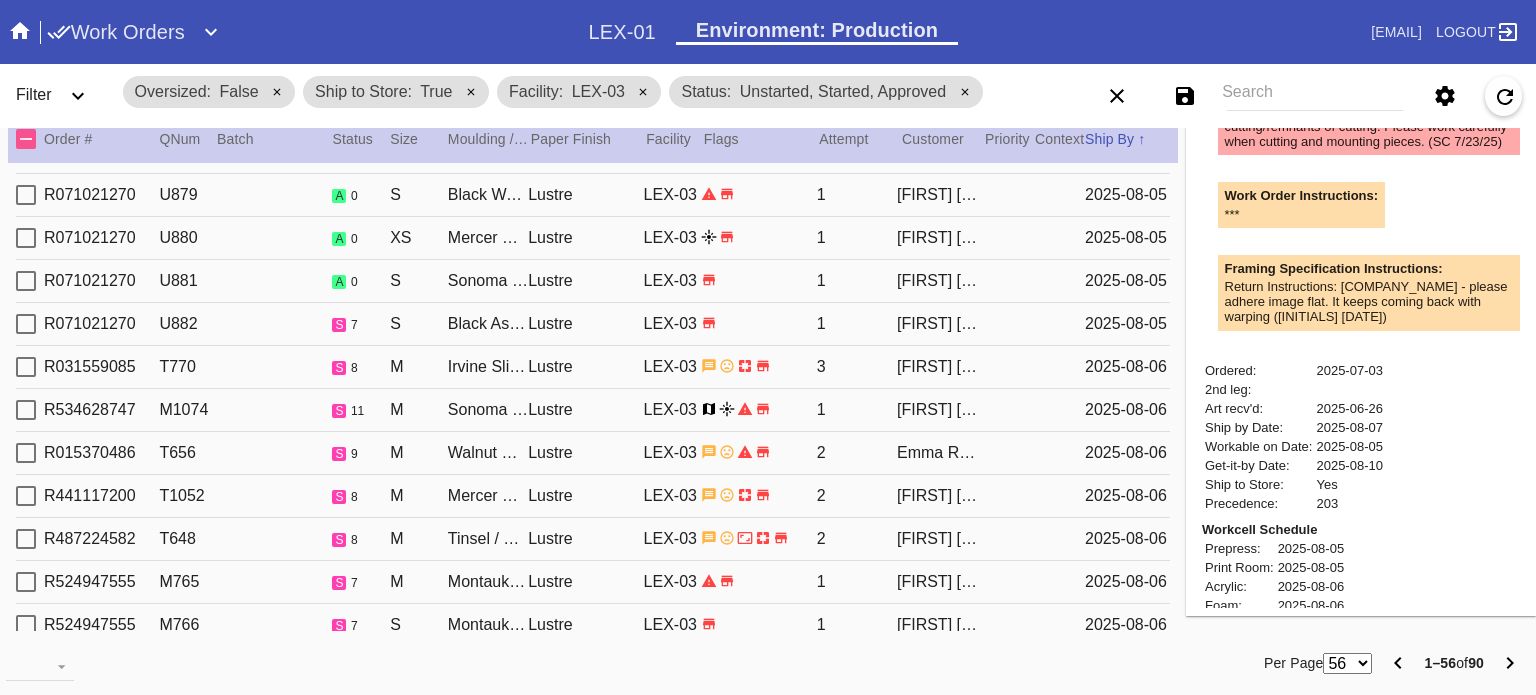 click on "Shipping: Evolve Tech LLC 2910 DISTRICT AVE #165 FAIRFAX, VA 22031" at bounding box center [1265, 740] 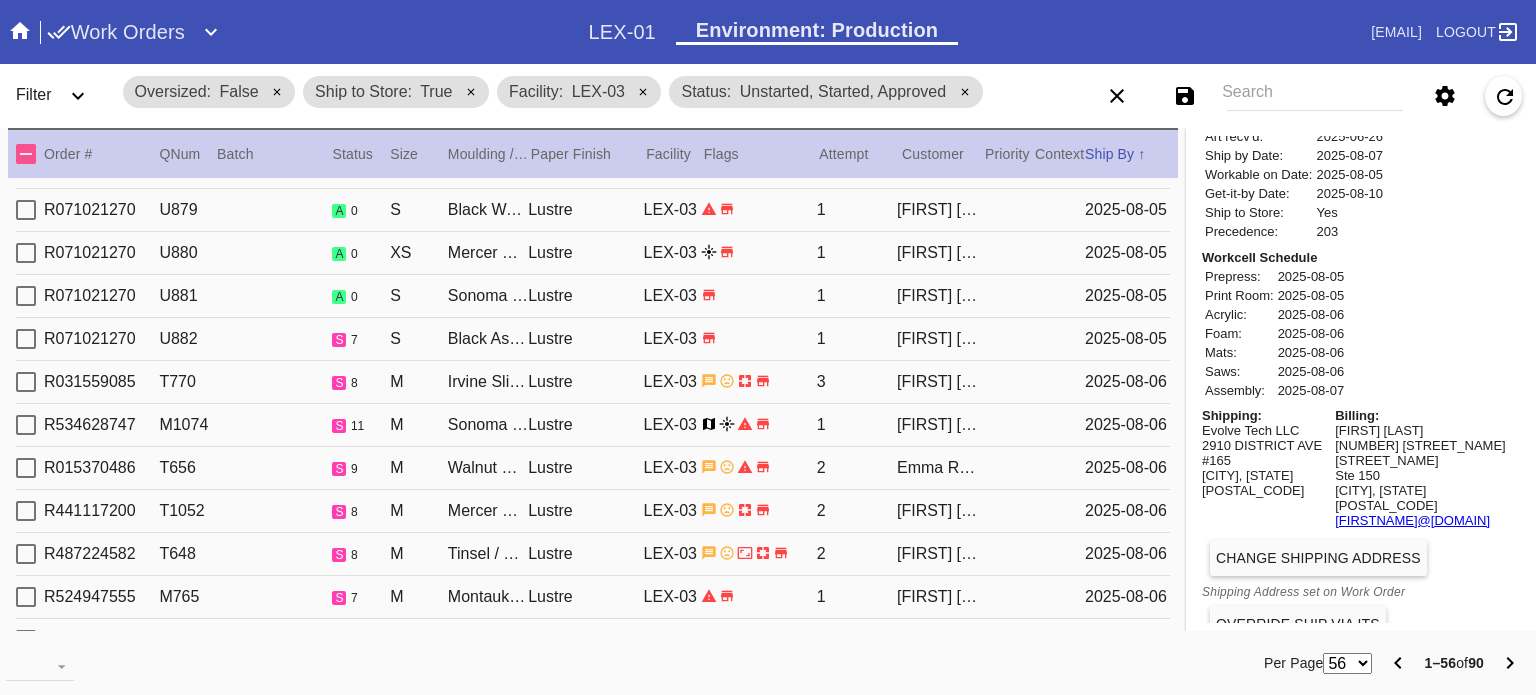 scroll, scrollTop: 15, scrollLeft: 0, axis: vertical 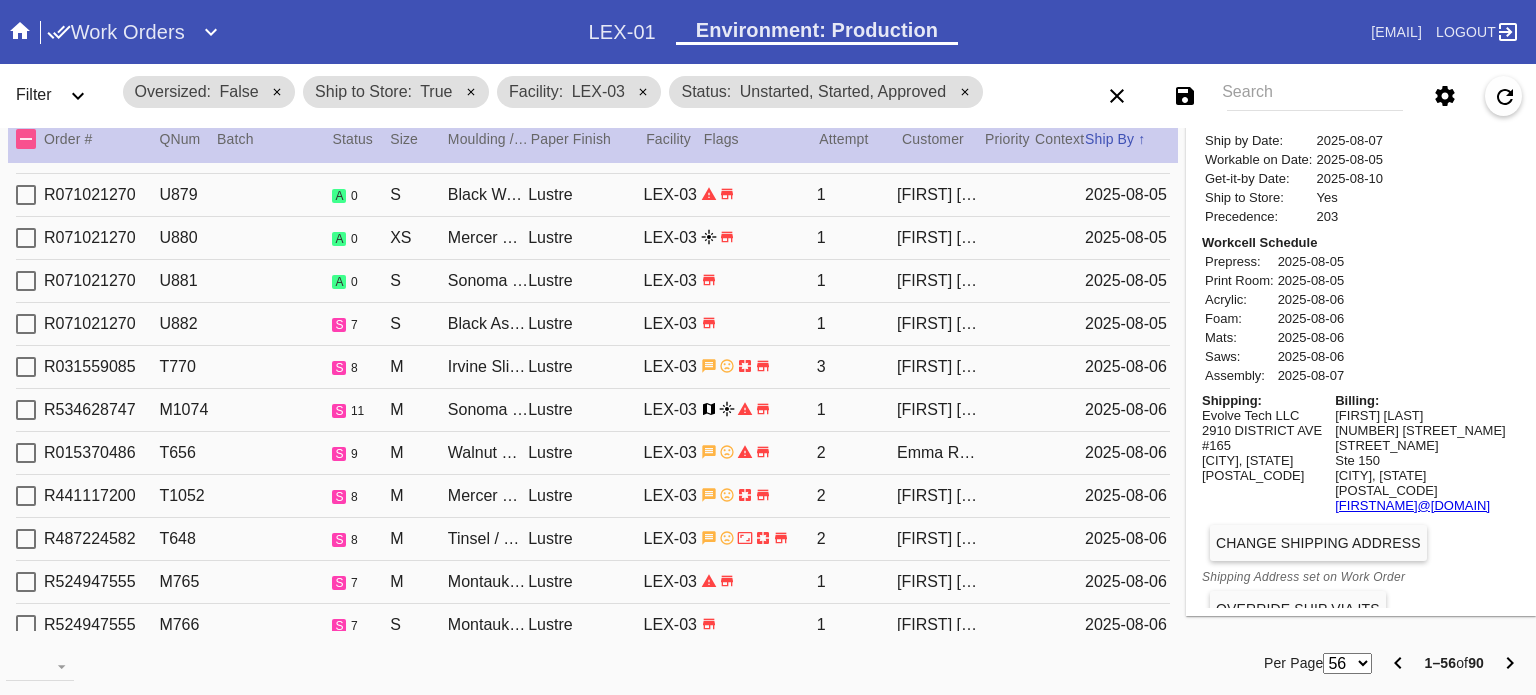 click on "Override Ship via ITS" at bounding box center [1298, 609] 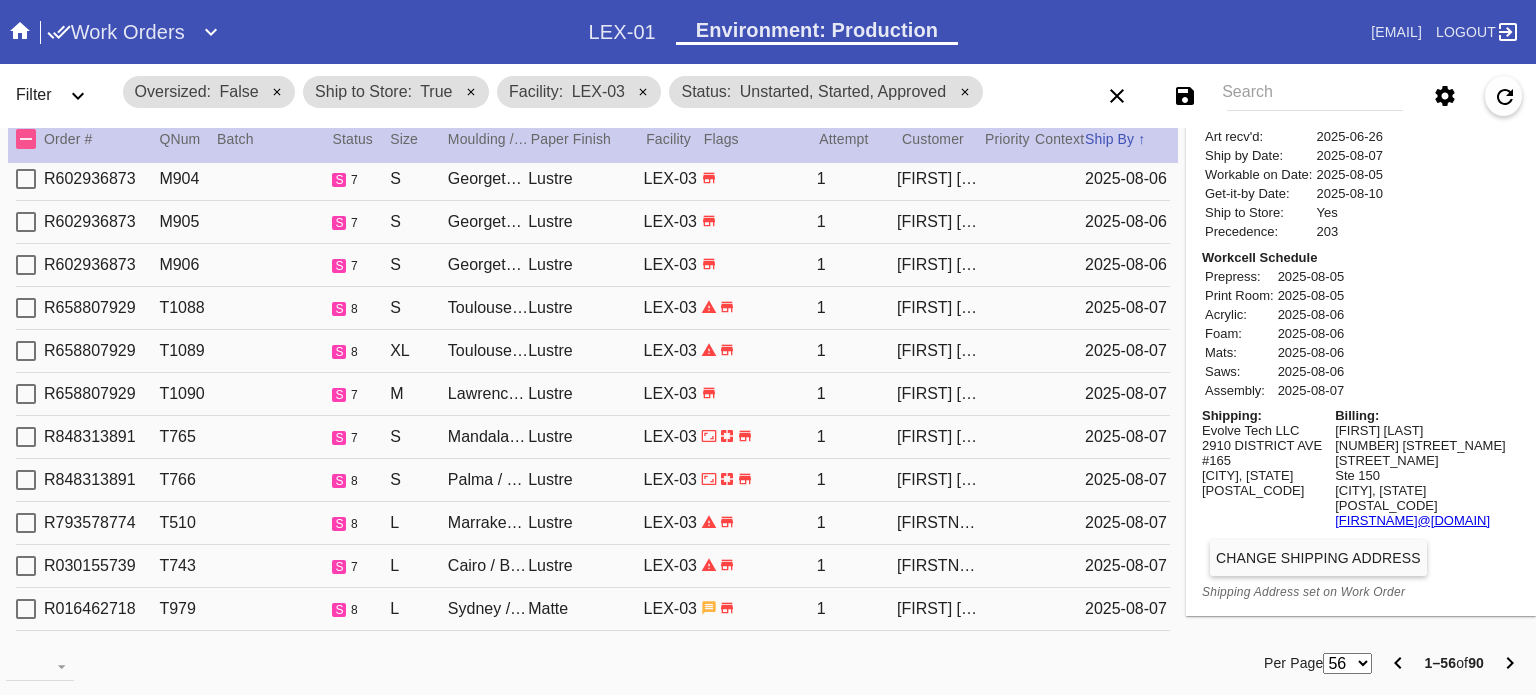 scroll, scrollTop: 1656, scrollLeft: 0, axis: vertical 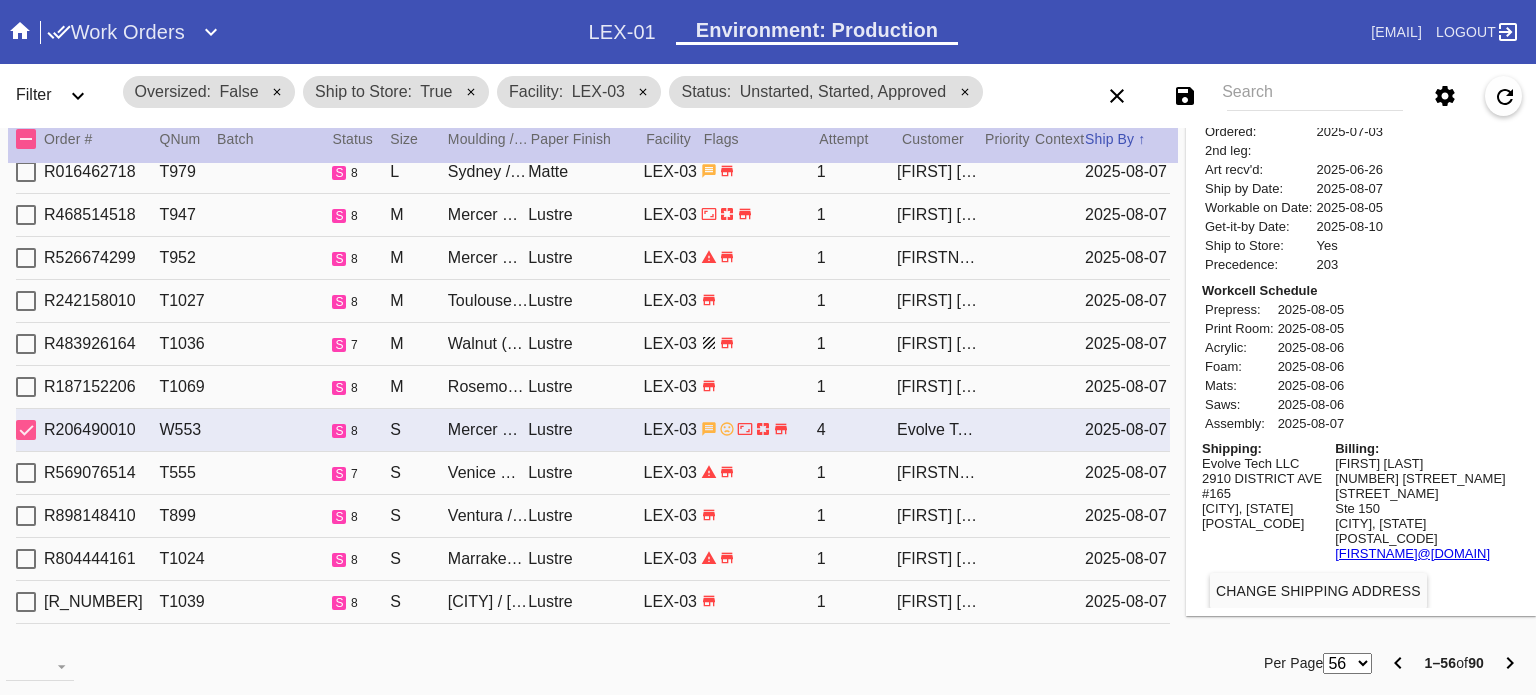click on "R569076514 T555 s   7 S Venice Mini / Fabric White Lustre LEX-03 1 Louise Wilkinson
2025-08-07" at bounding box center (593, 473) 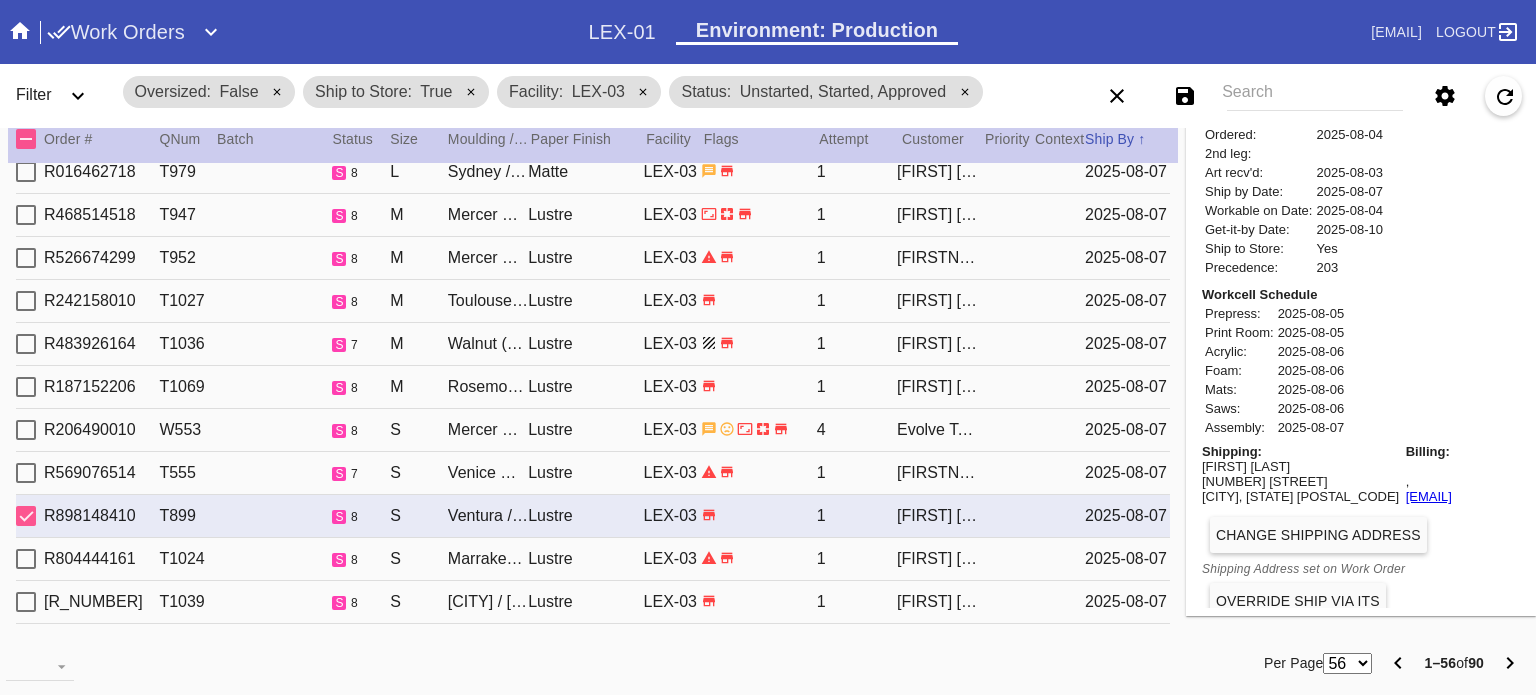 scroll, scrollTop: 754, scrollLeft: 0, axis: vertical 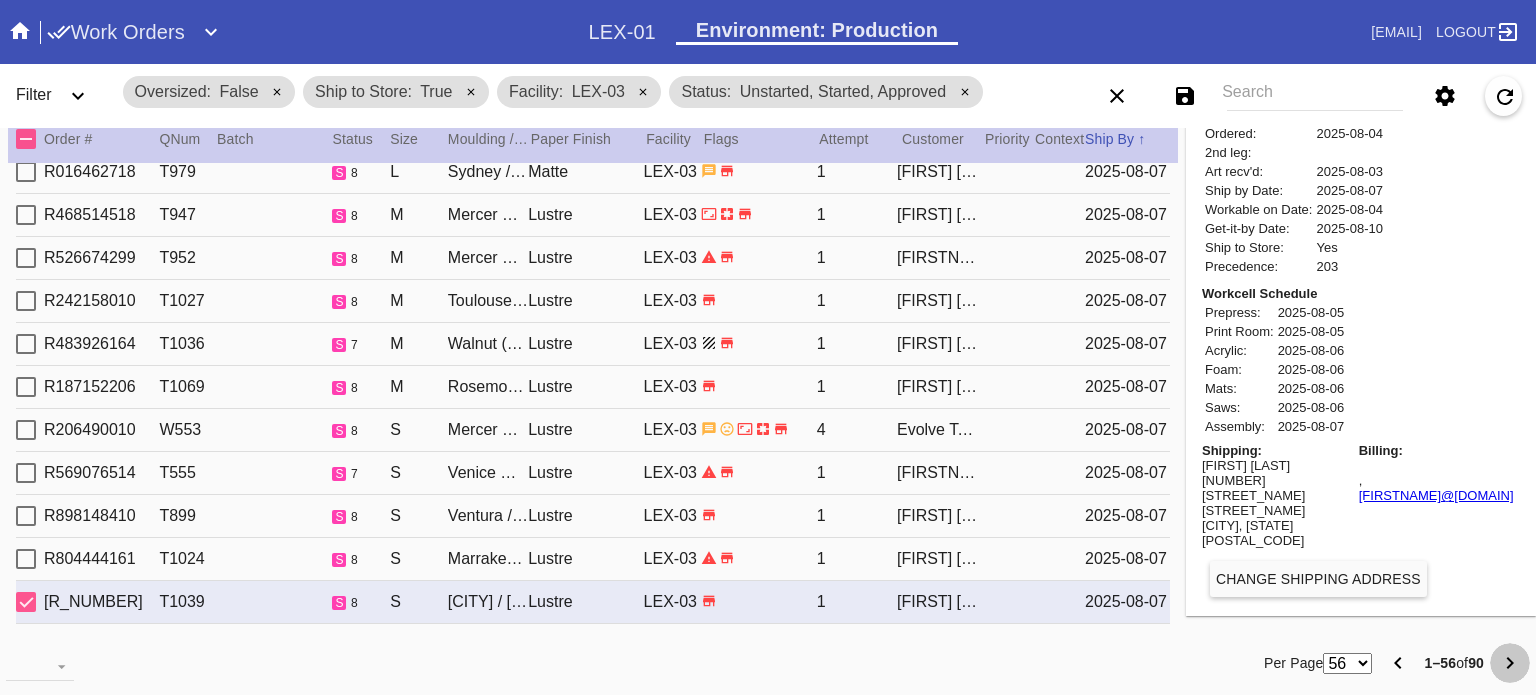 click 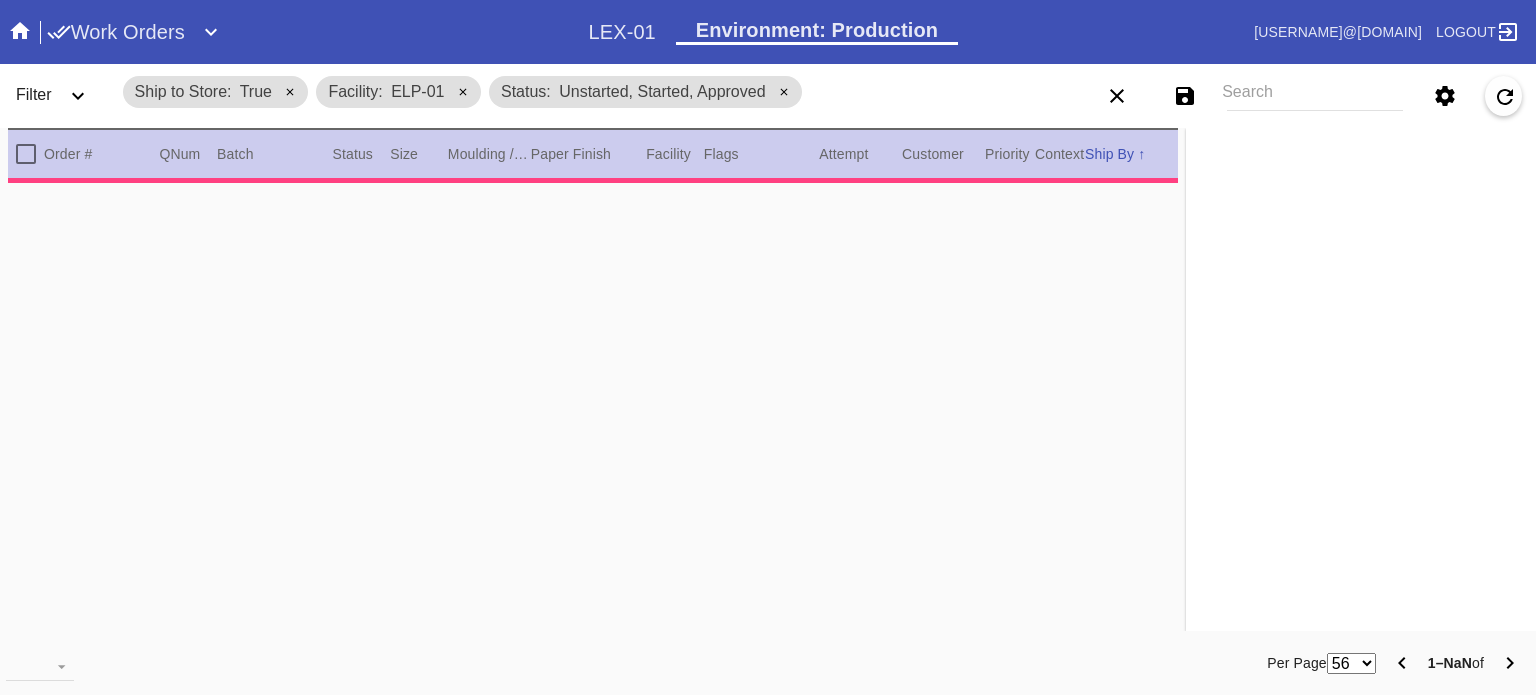 scroll, scrollTop: 0, scrollLeft: 0, axis: both 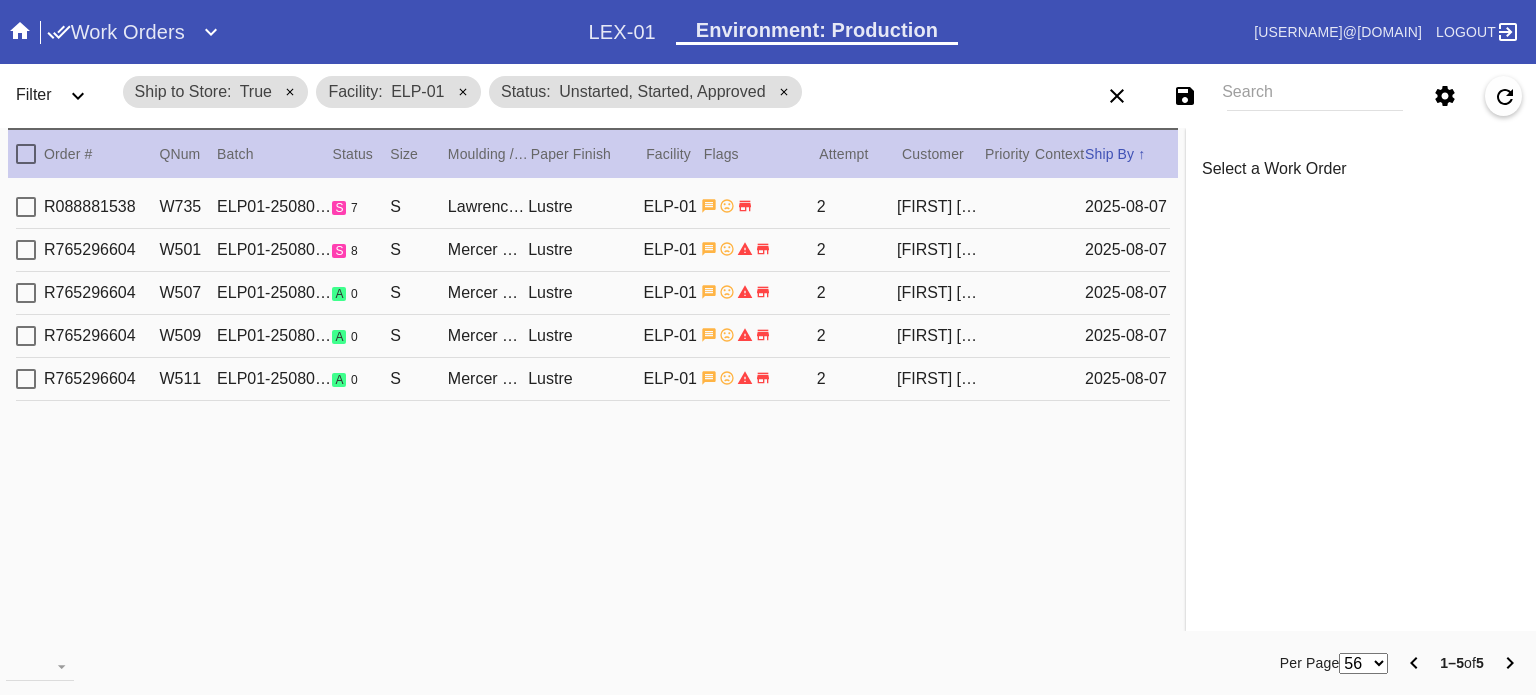click on "[FIRST] [LAST]" at bounding box center (937, 207) 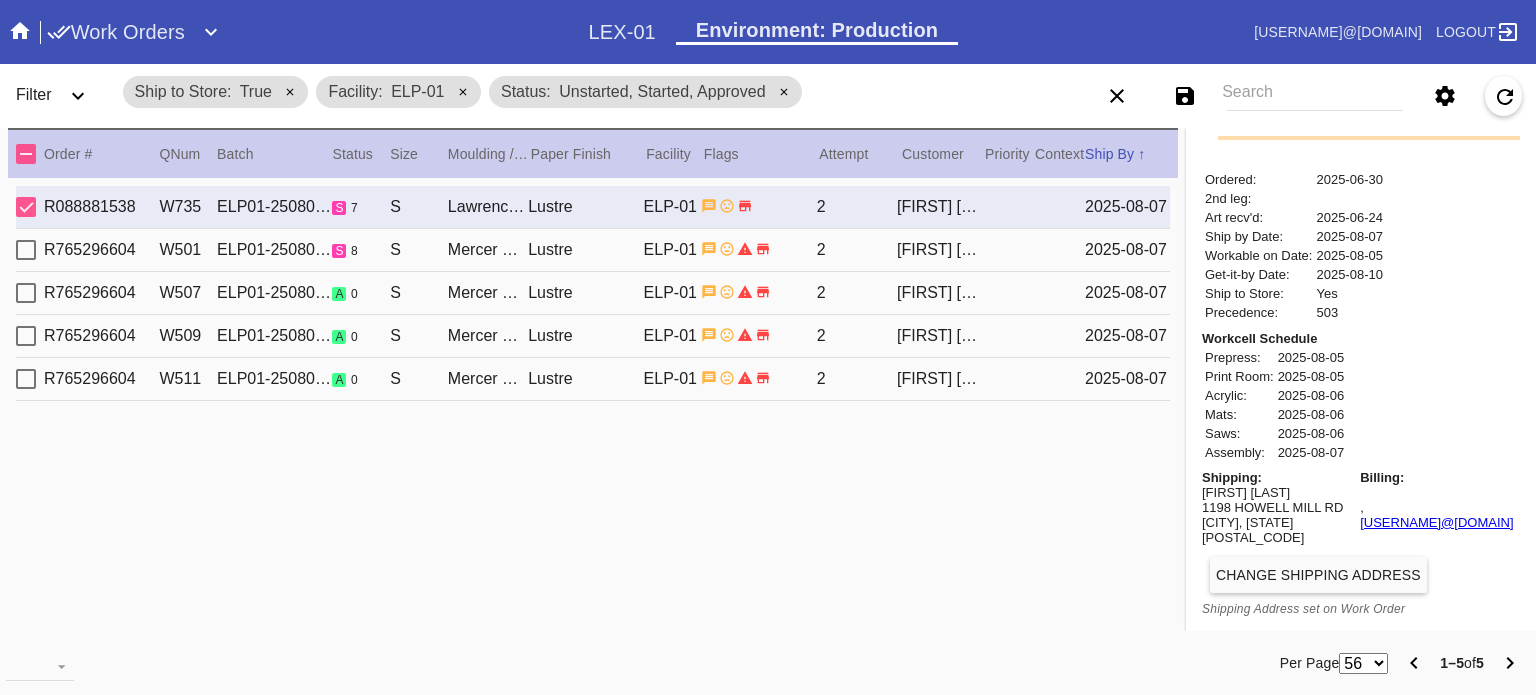 type on "2.5" 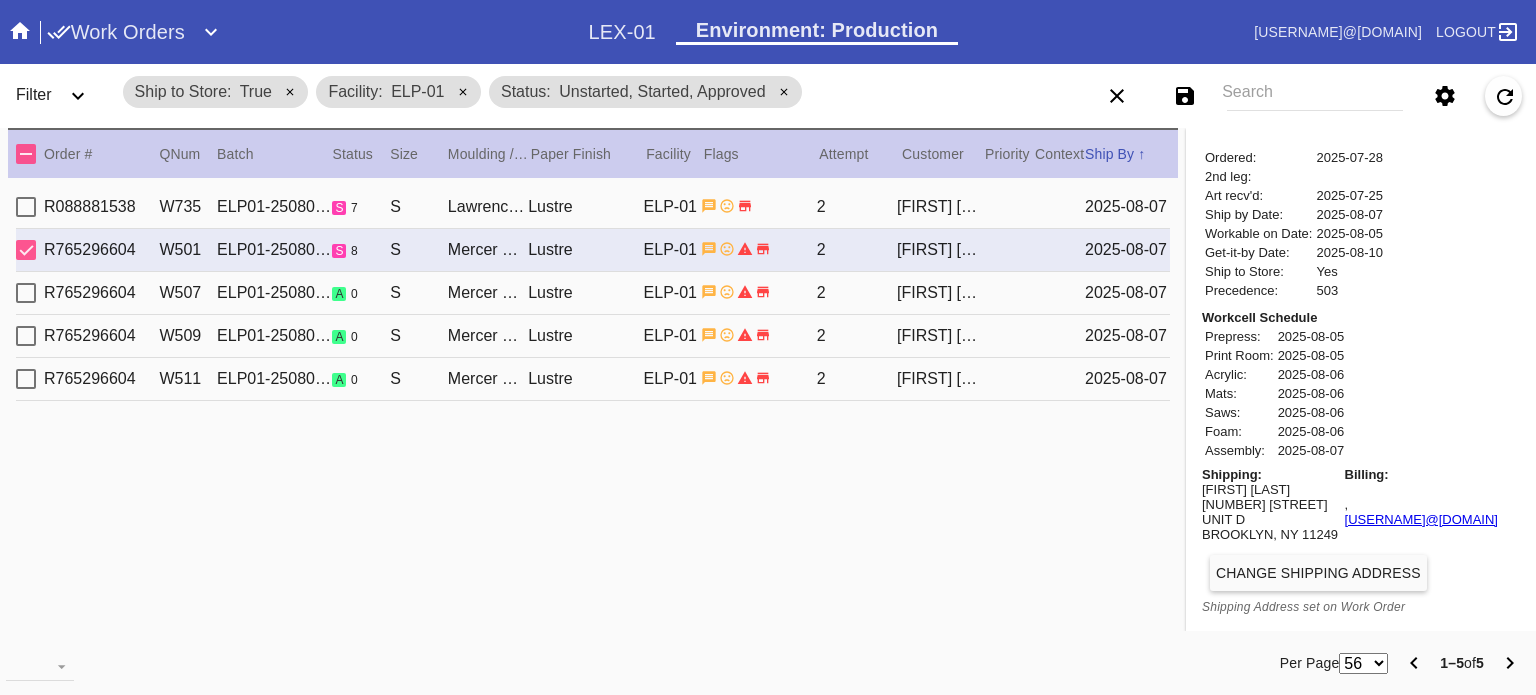 scroll, scrollTop: 820, scrollLeft: 0, axis: vertical 